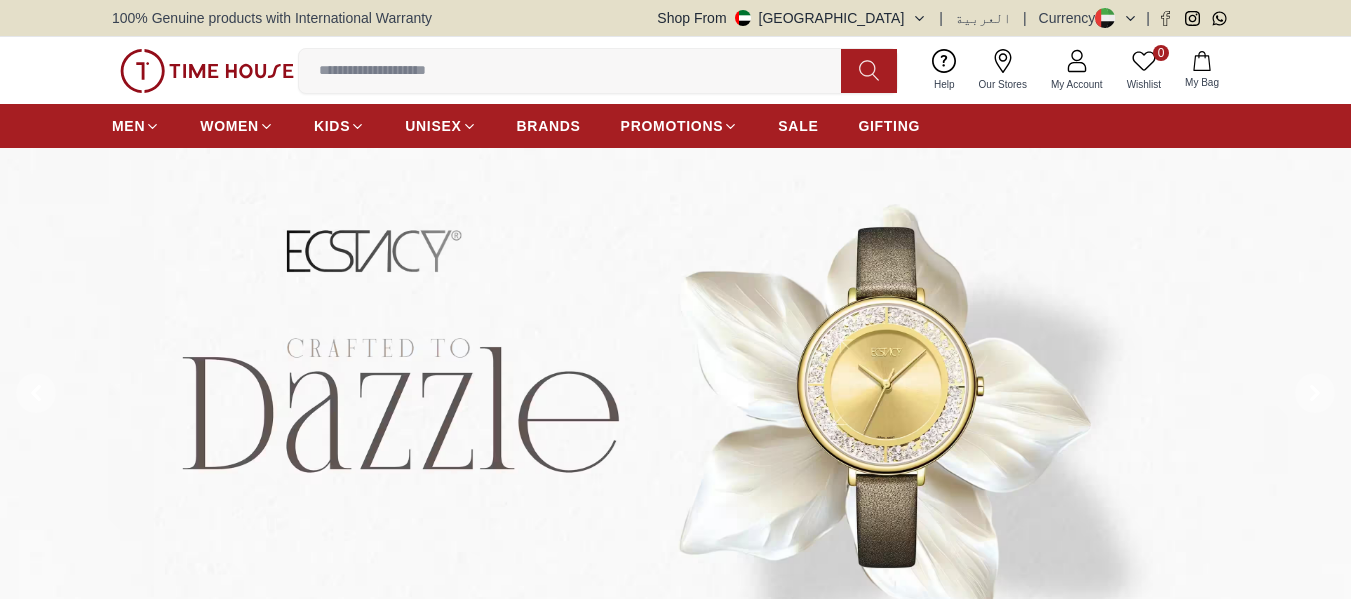 scroll, scrollTop: 0, scrollLeft: 0, axis: both 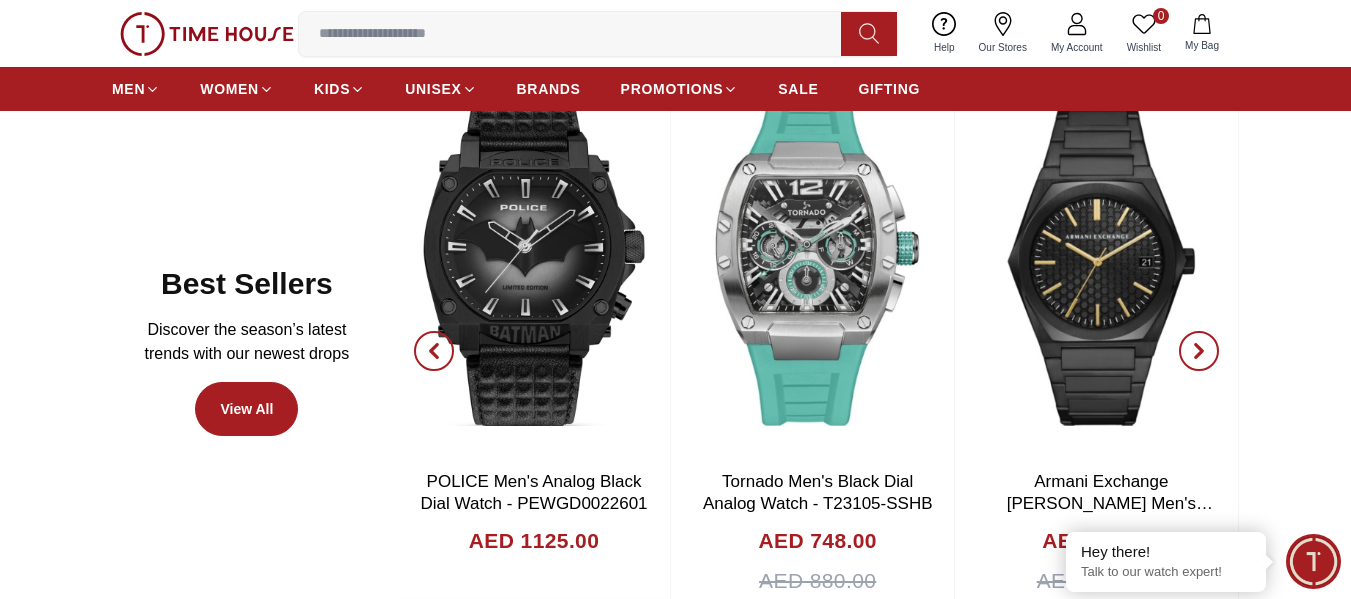 click at bounding box center [1199, 351] 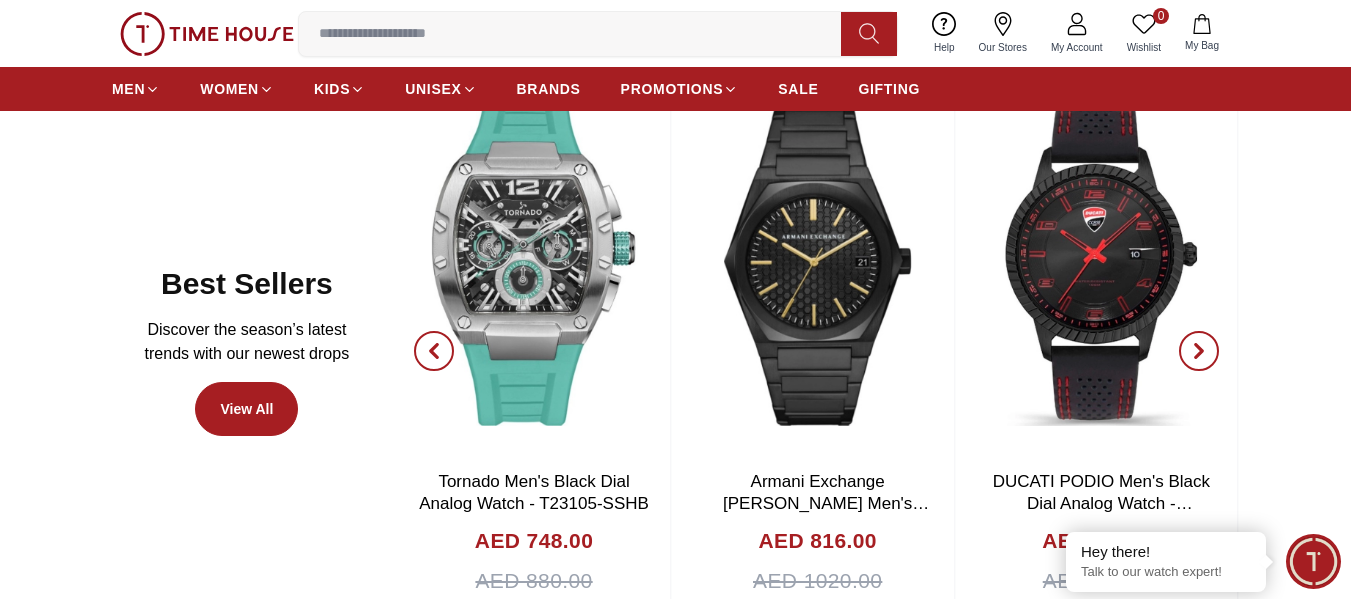 click at bounding box center [1199, 351] 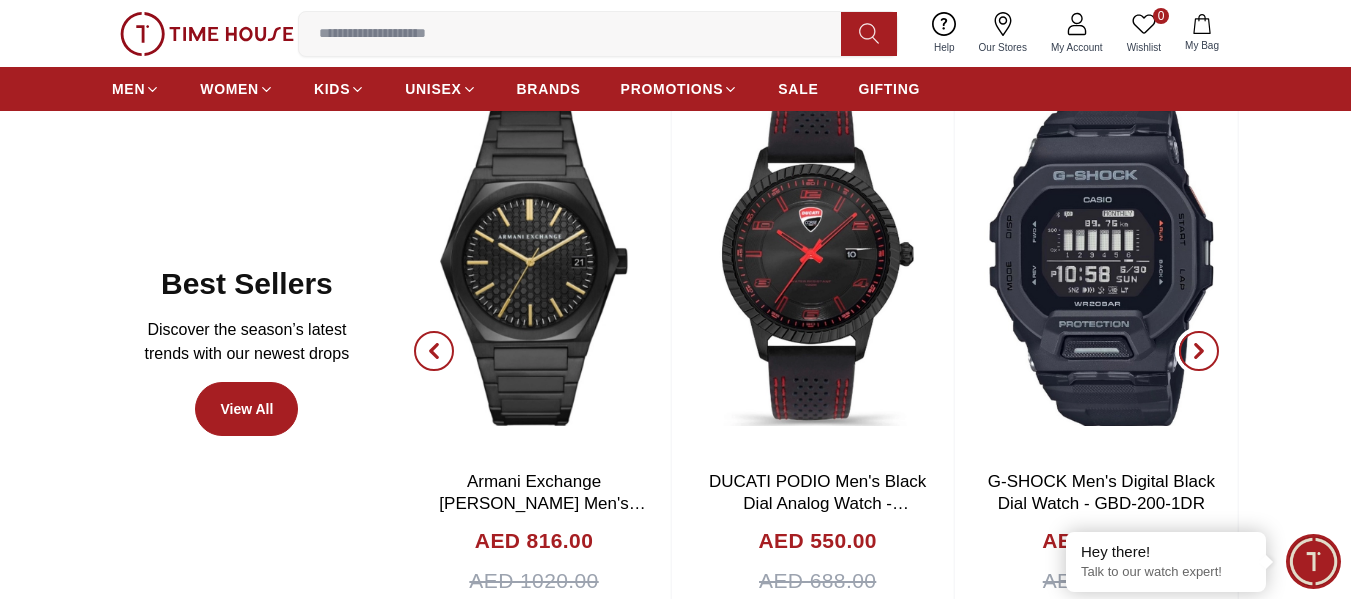 click 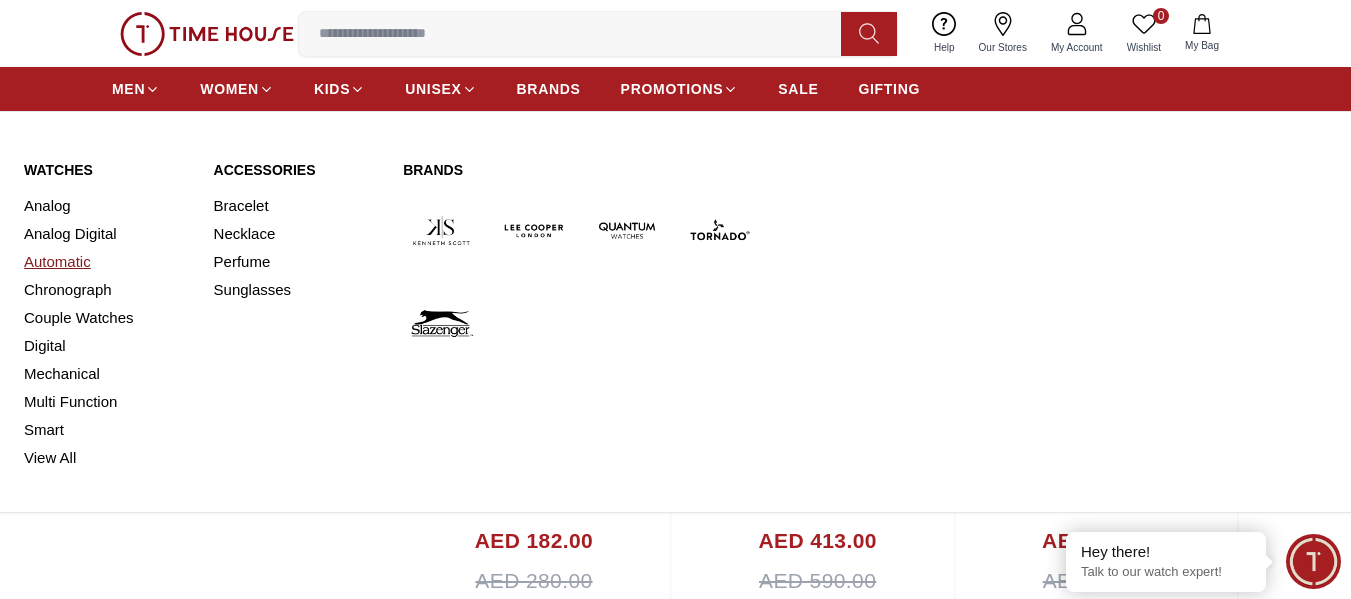 click on "Automatic" at bounding box center [107, 262] 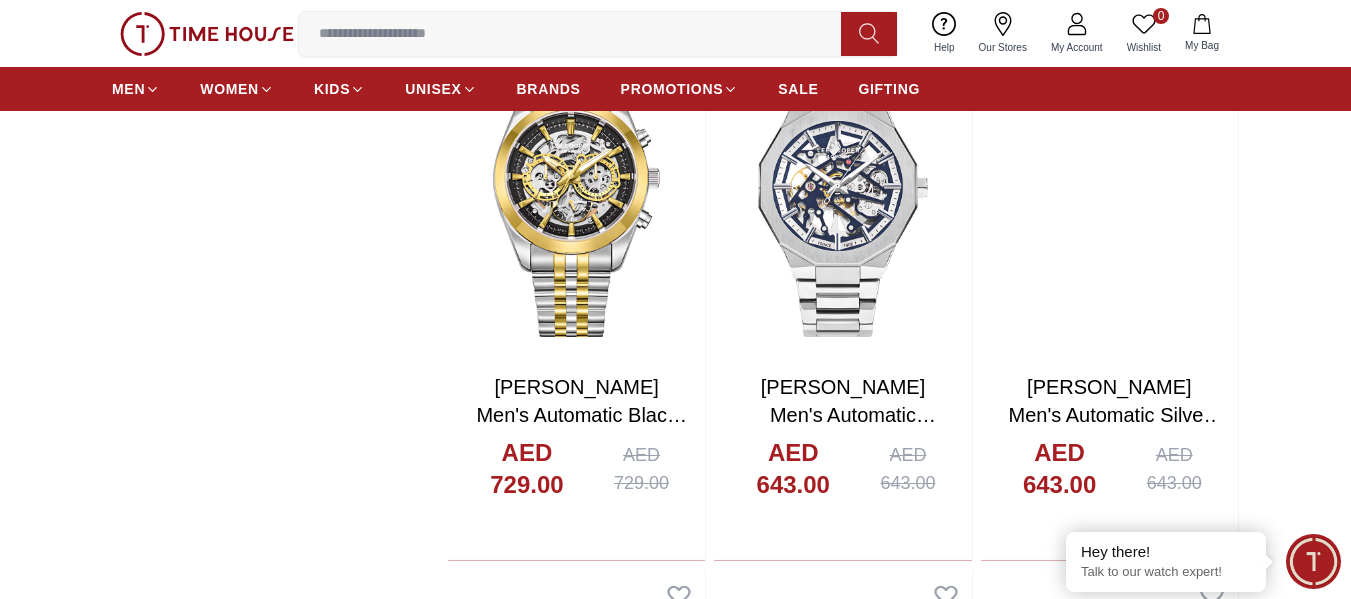 scroll, scrollTop: 1900, scrollLeft: 0, axis: vertical 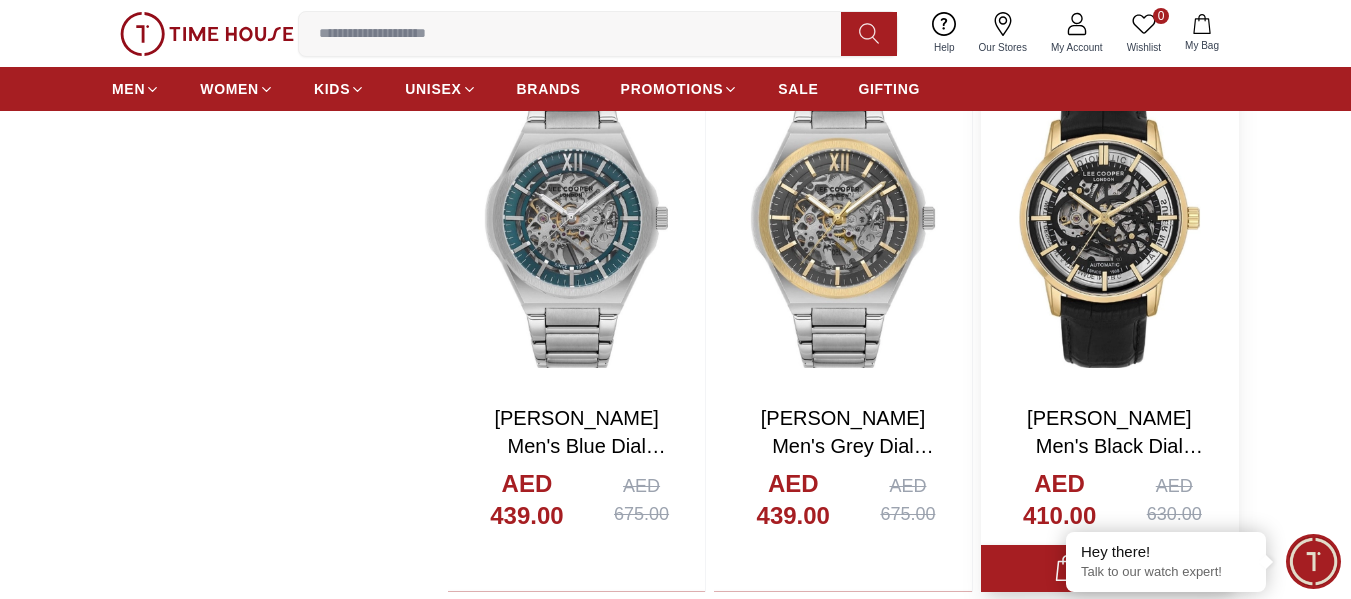 click at bounding box center (1109, 218) 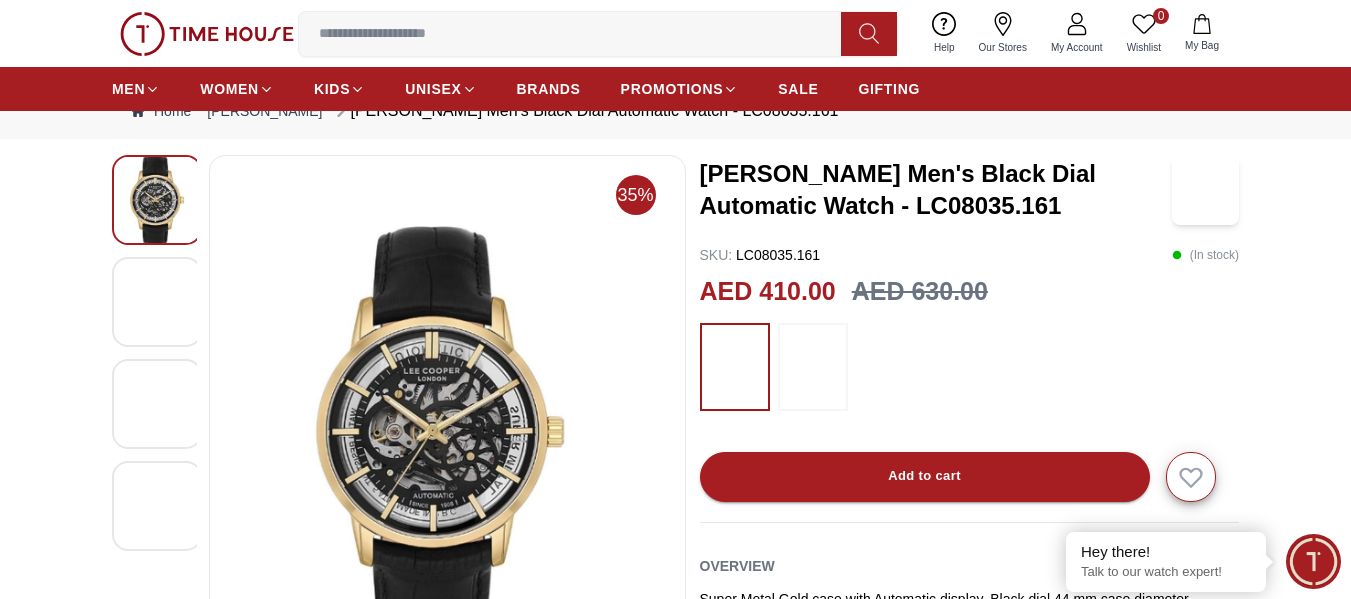 scroll, scrollTop: 100, scrollLeft: 0, axis: vertical 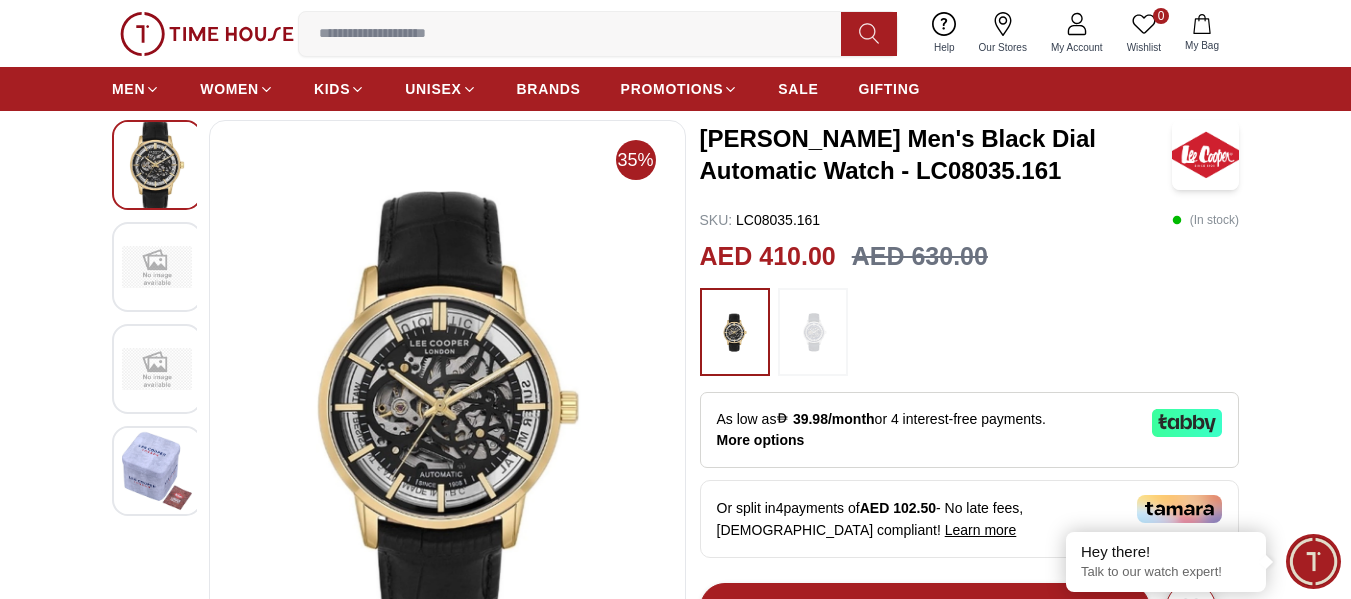 click at bounding box center (157, 267) 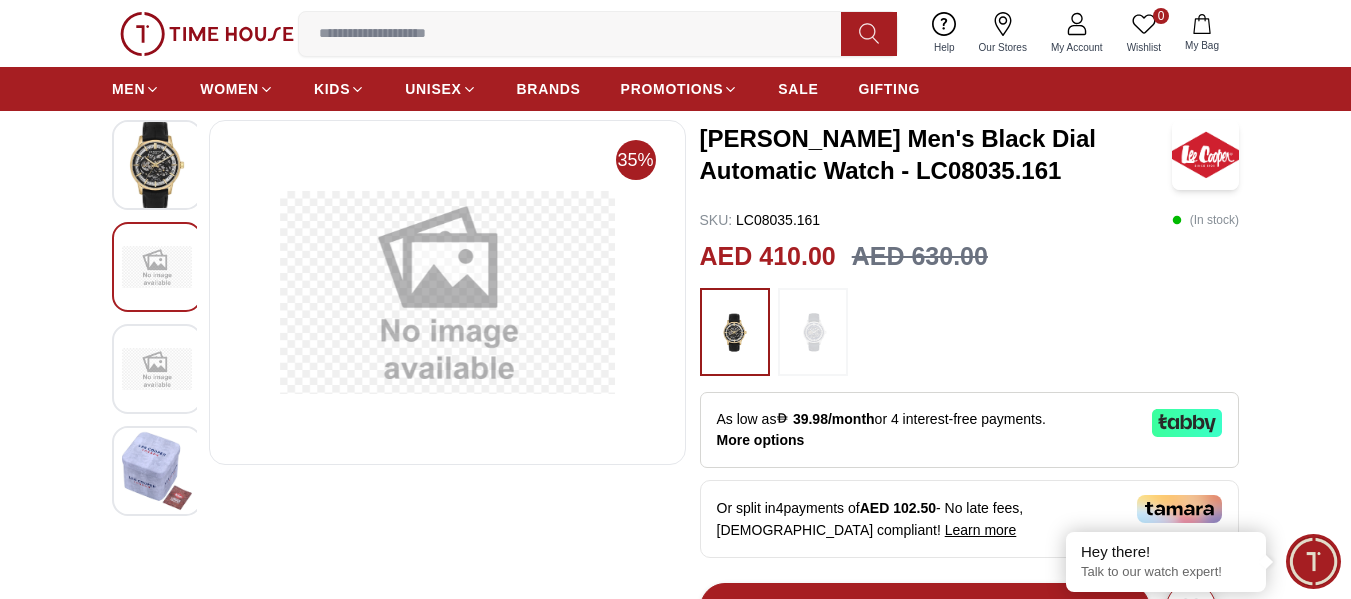 click at bounding box center (157, 165) 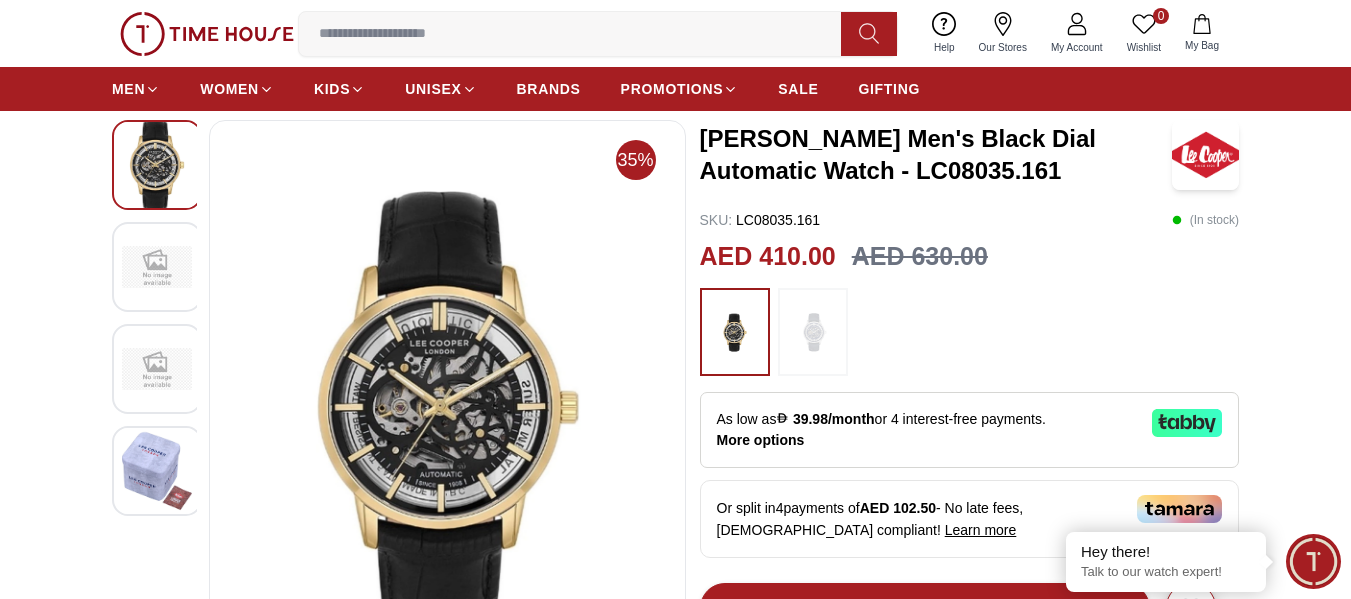 click at bounding box center (157, 471) 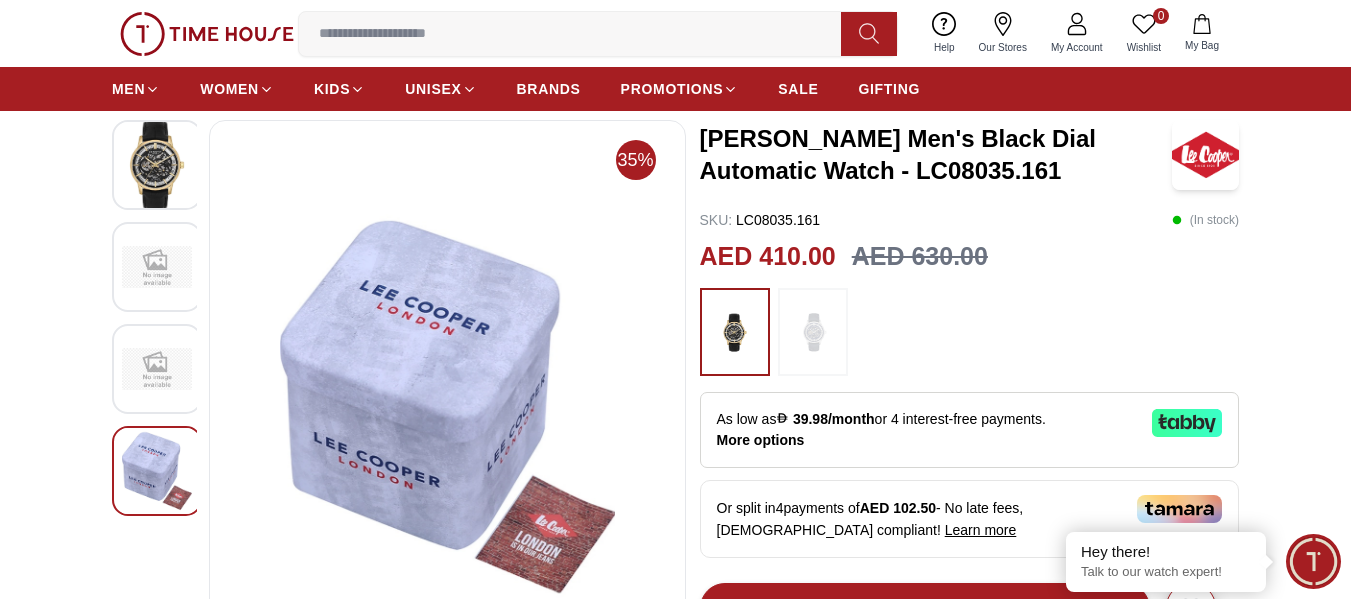 click at bounding box center (157, 165) 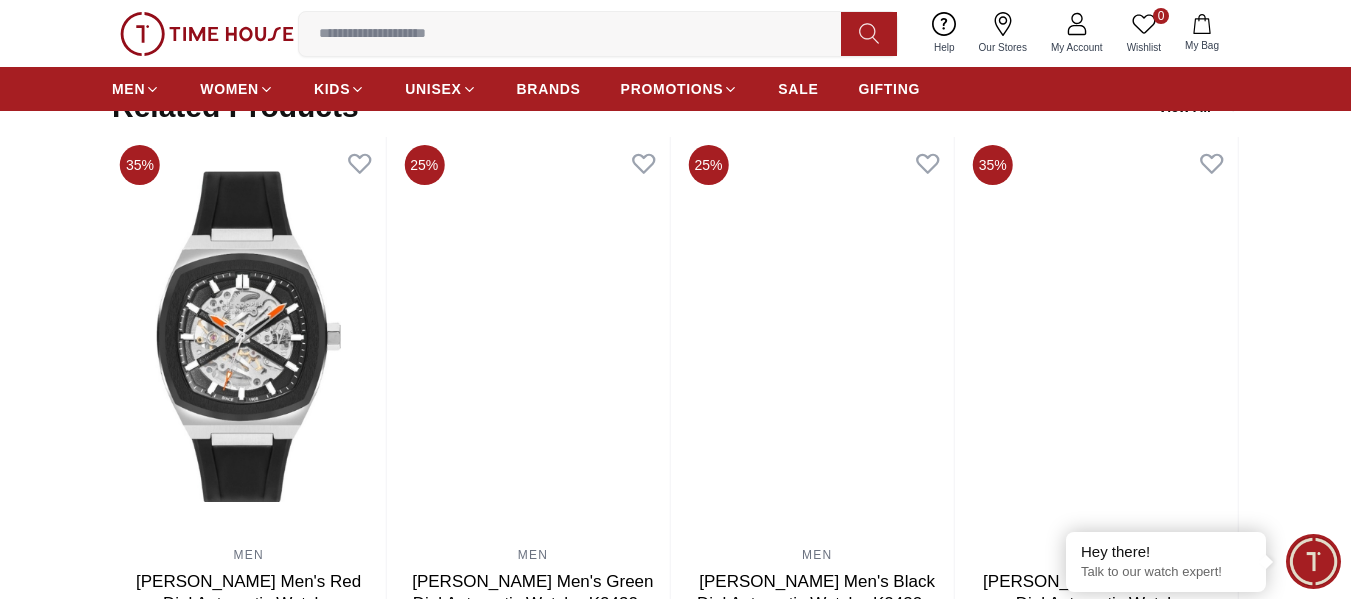 scroll, scrollTop: 1400, scrollLeft: 0, axis: vertical 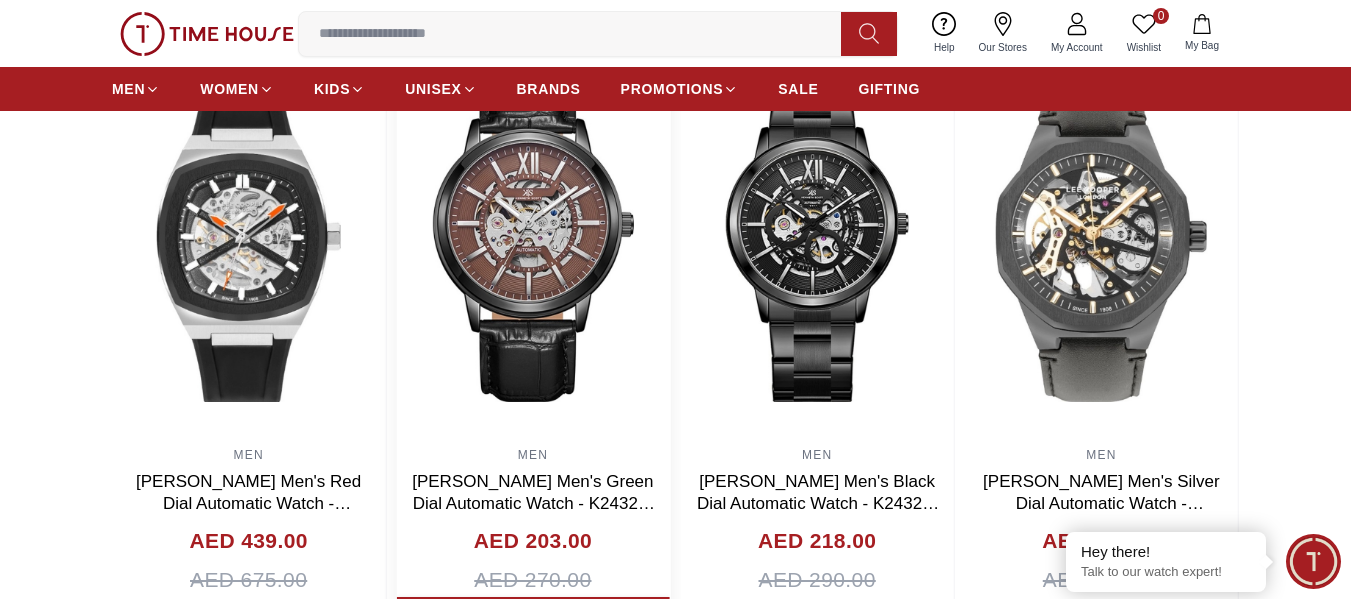 click on "[PERSON_NAME] Men's Green  Dial Automatic  Watch - K24323-BLBH" at bounding box center (533, 503) 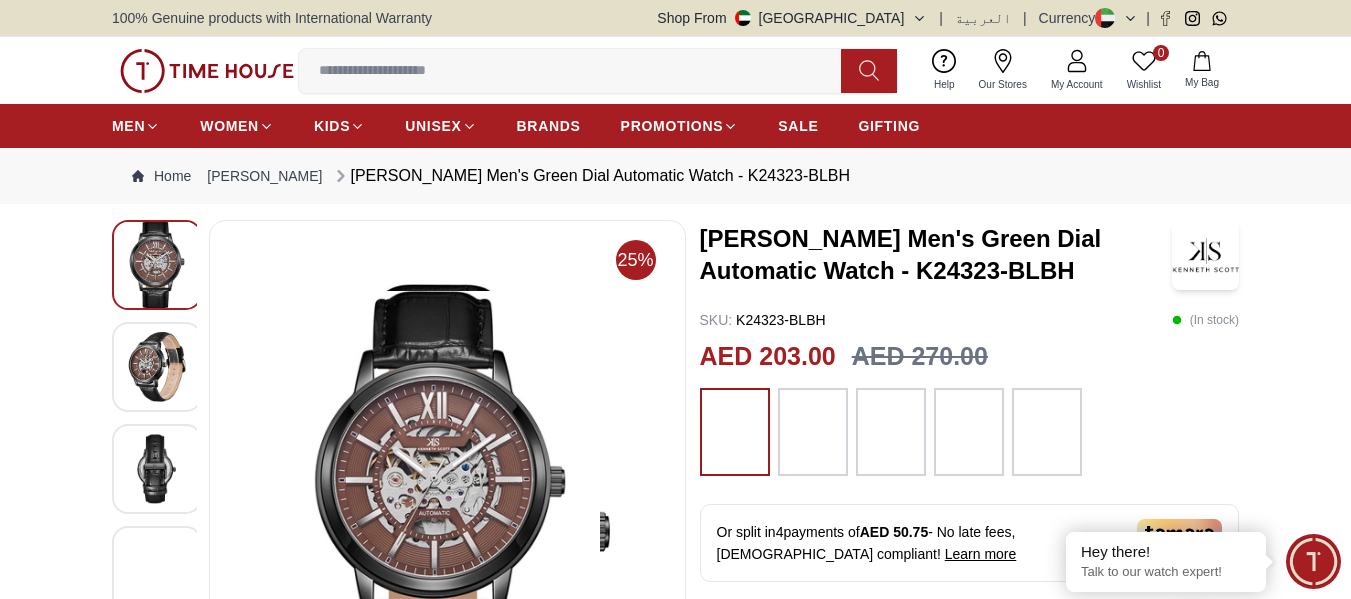 scroll, scrollTop: 100, scrollLeft: 0, axis: vertical 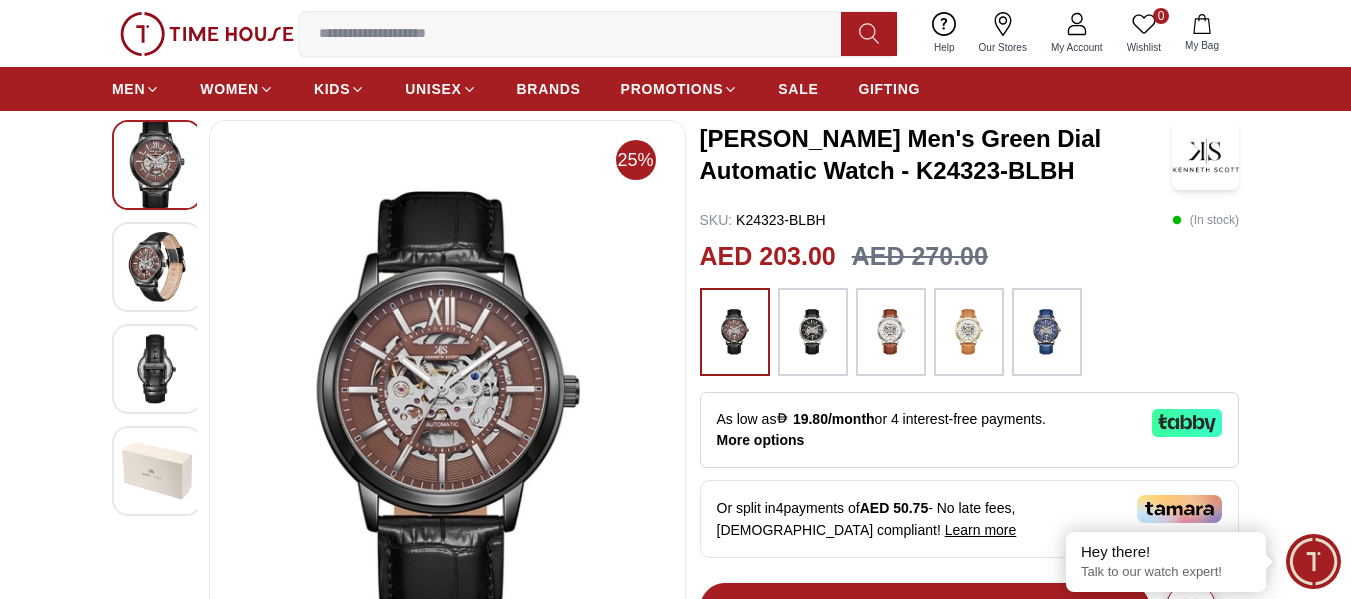 click at bounding box center [891, 332] 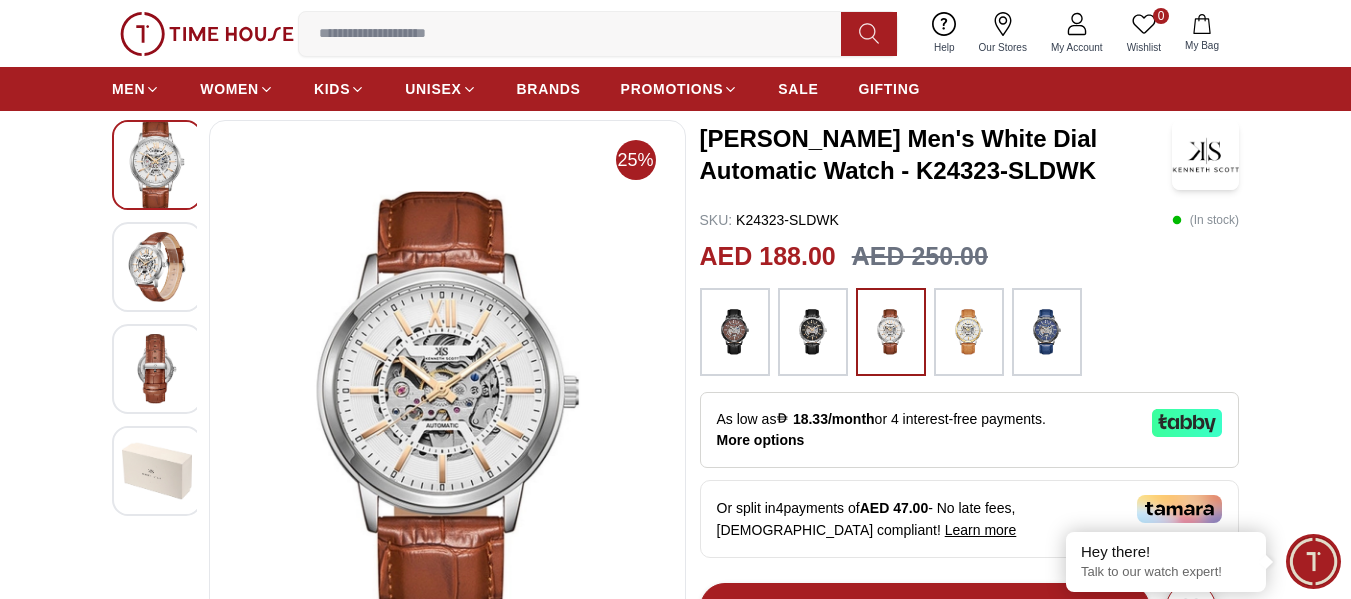 click at bounding box center (969, 332) 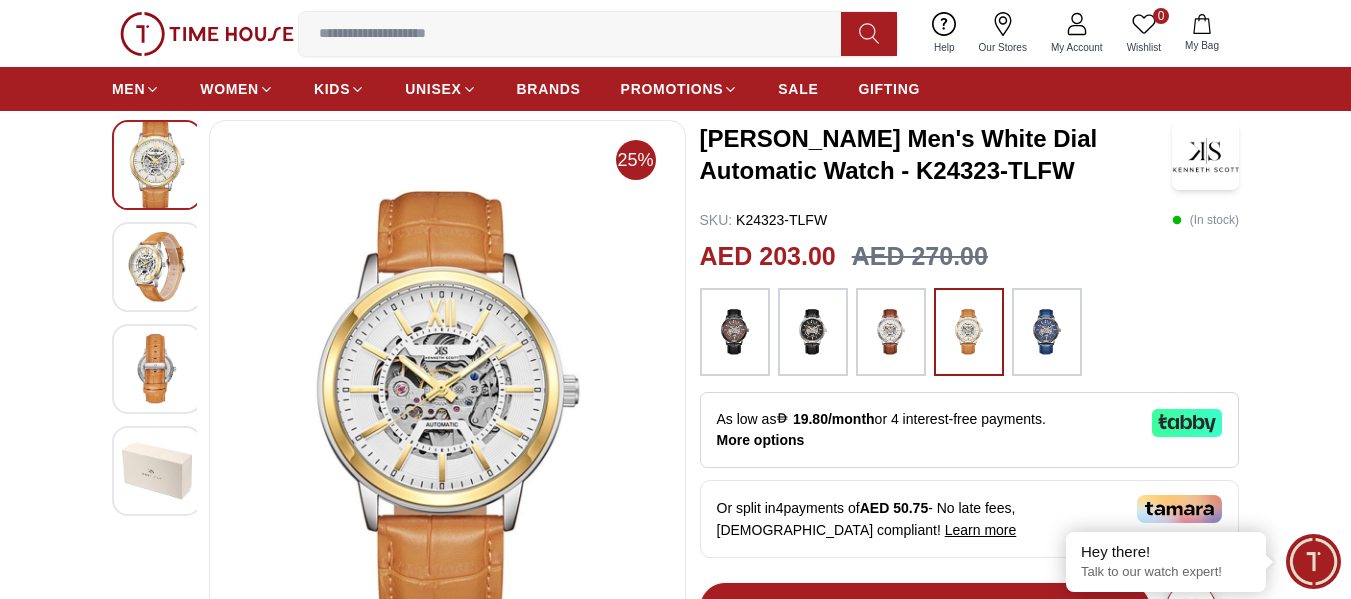 click at bounding box center [1047, 332] 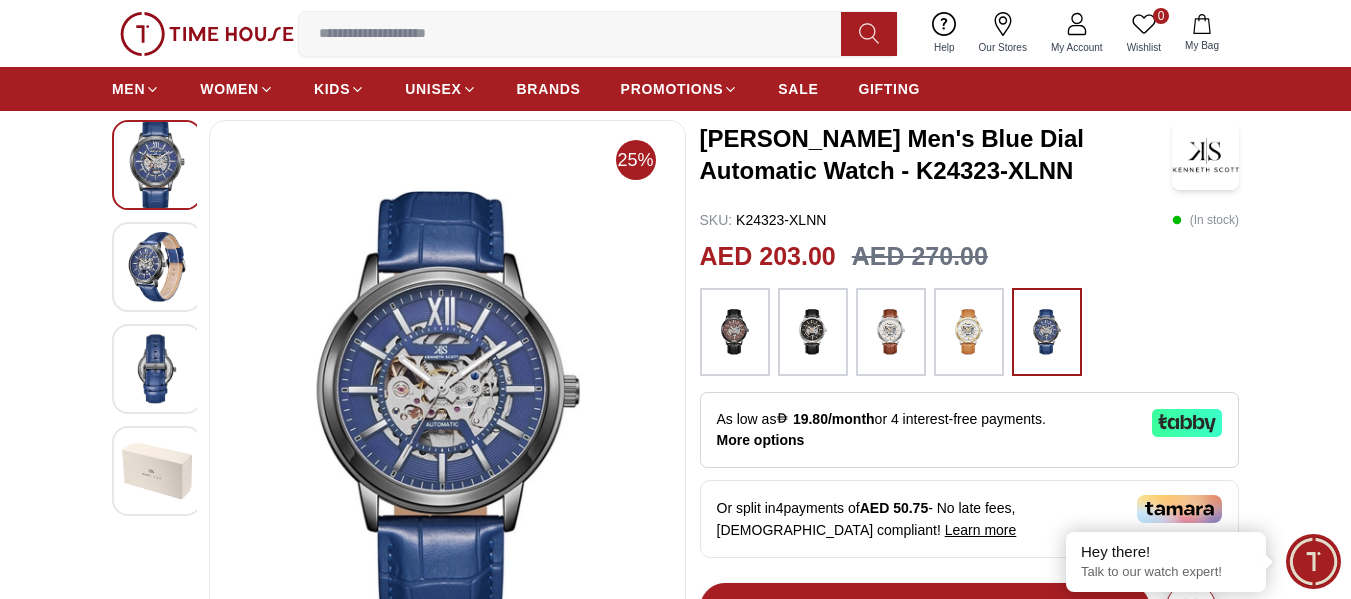 click at bounding box center (735, 332) 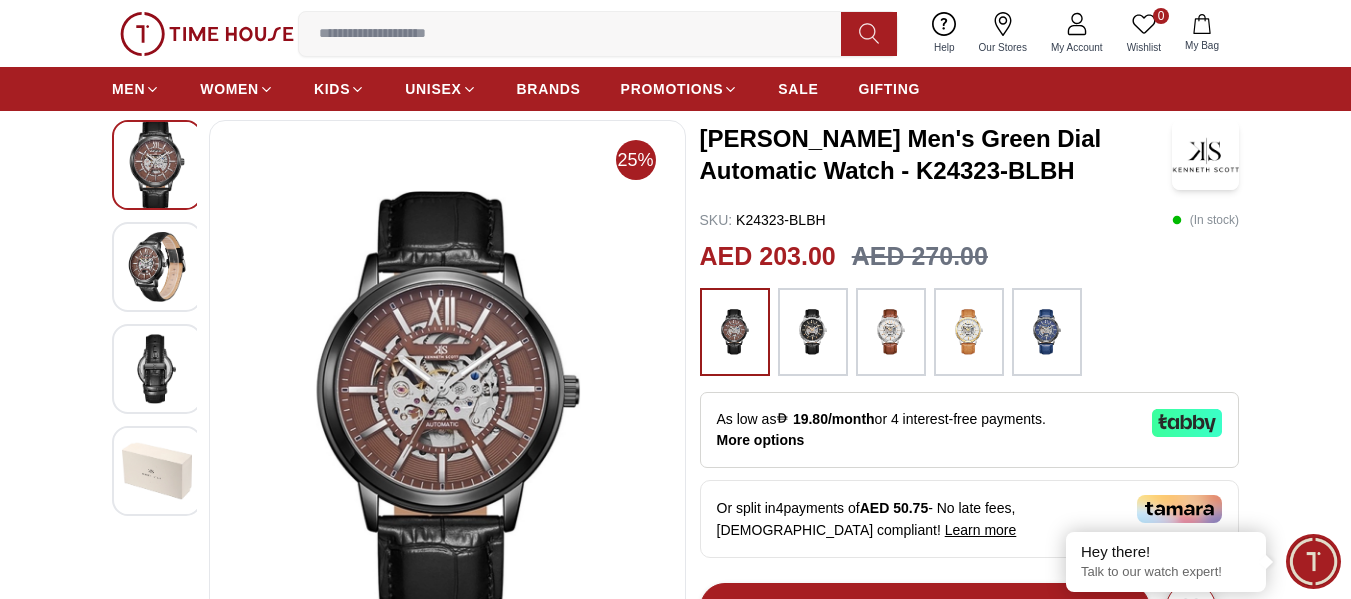 click at bounding box center (813, 332) 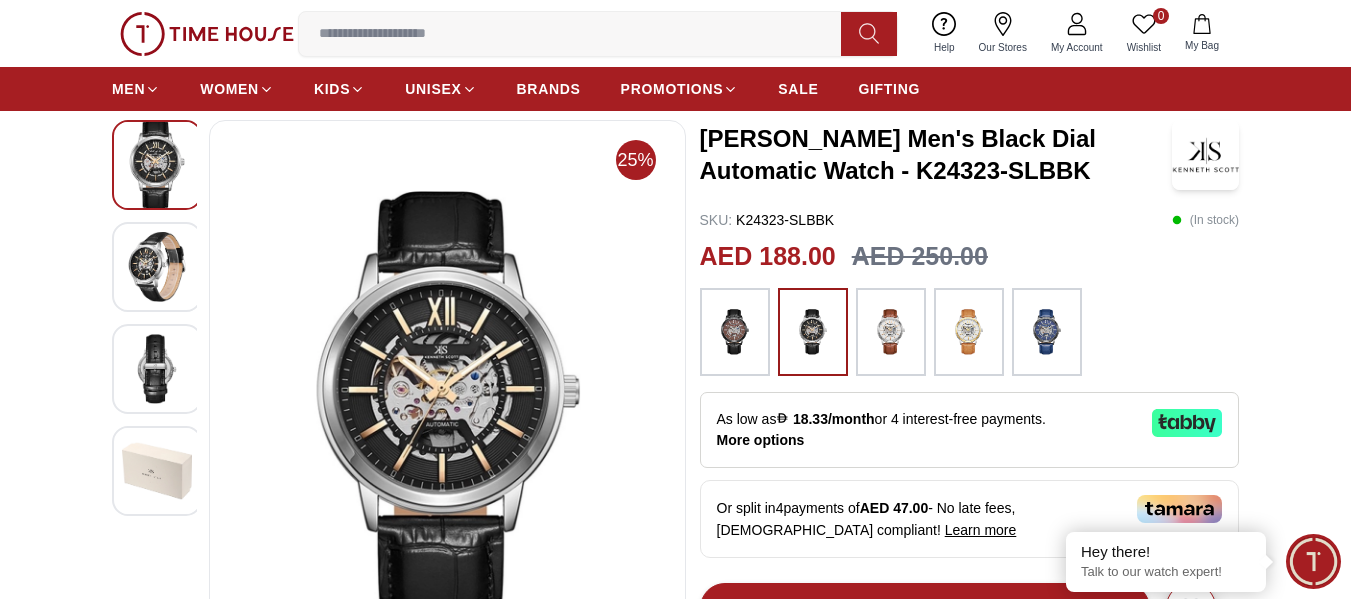 click at bounding box center [891, 332] 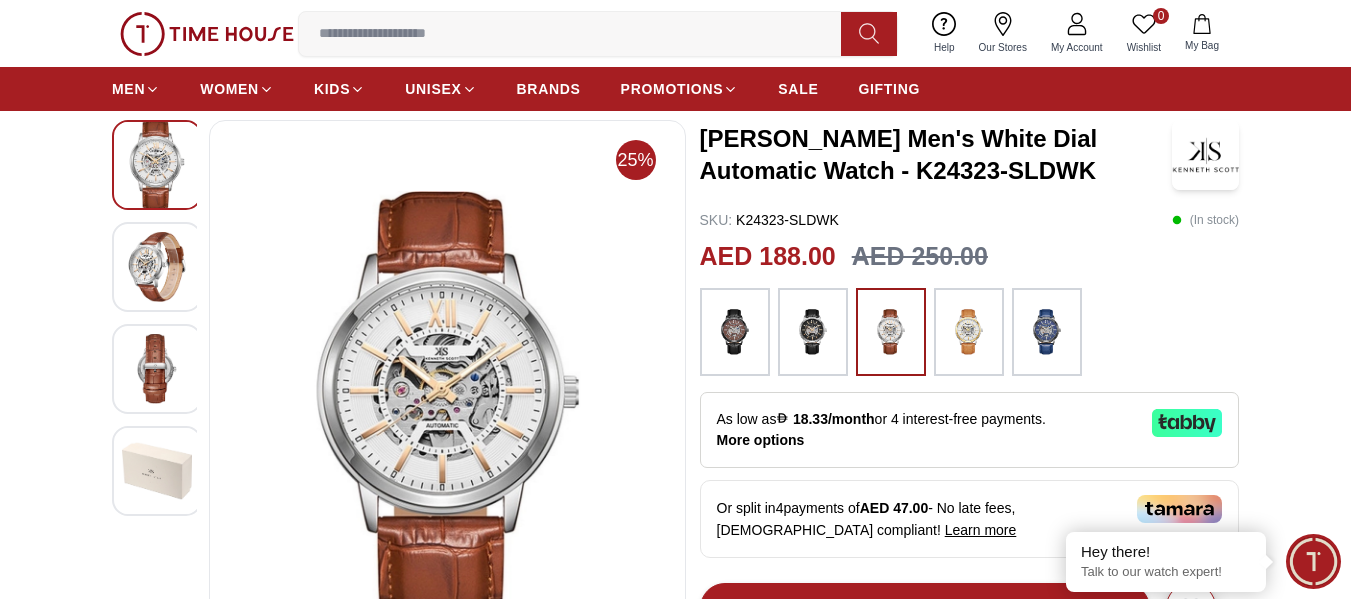 click on "[PERSON_NAME] Men's White  Dial Automatic  Watch - K24323-SLDWK" at bounding box center (970, 155) 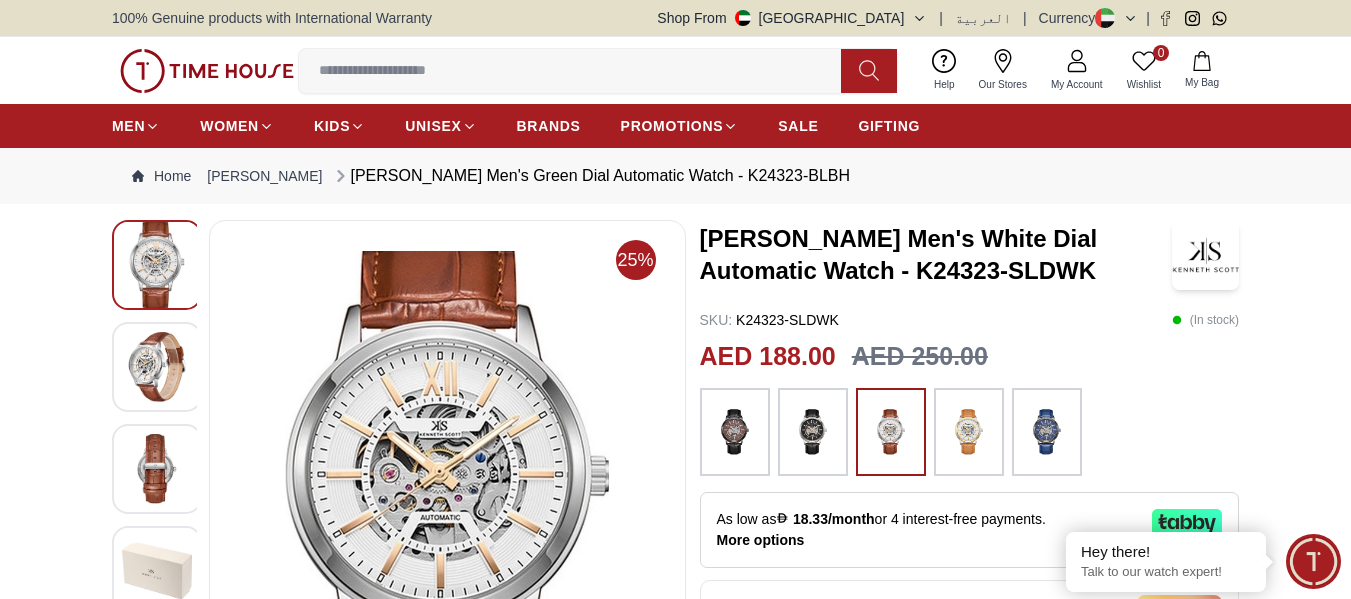 scroll, scrollTop: 100, scrollLeft: 0, axis: vertical 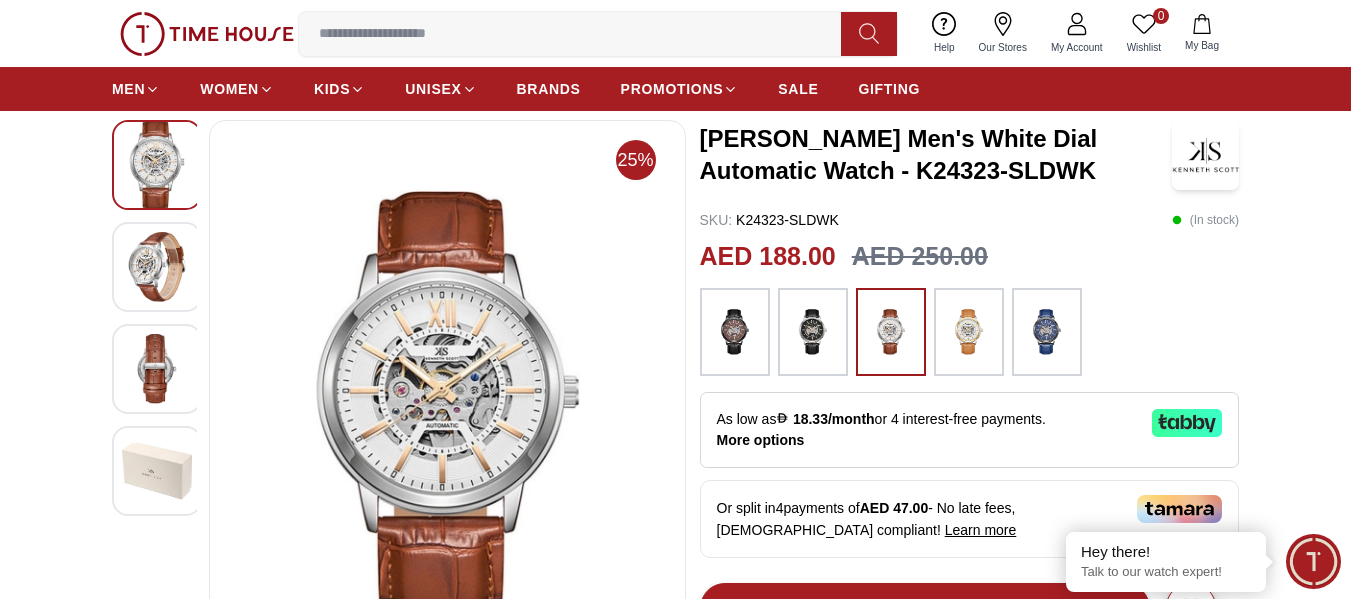 click at bounding box center (157, 267) 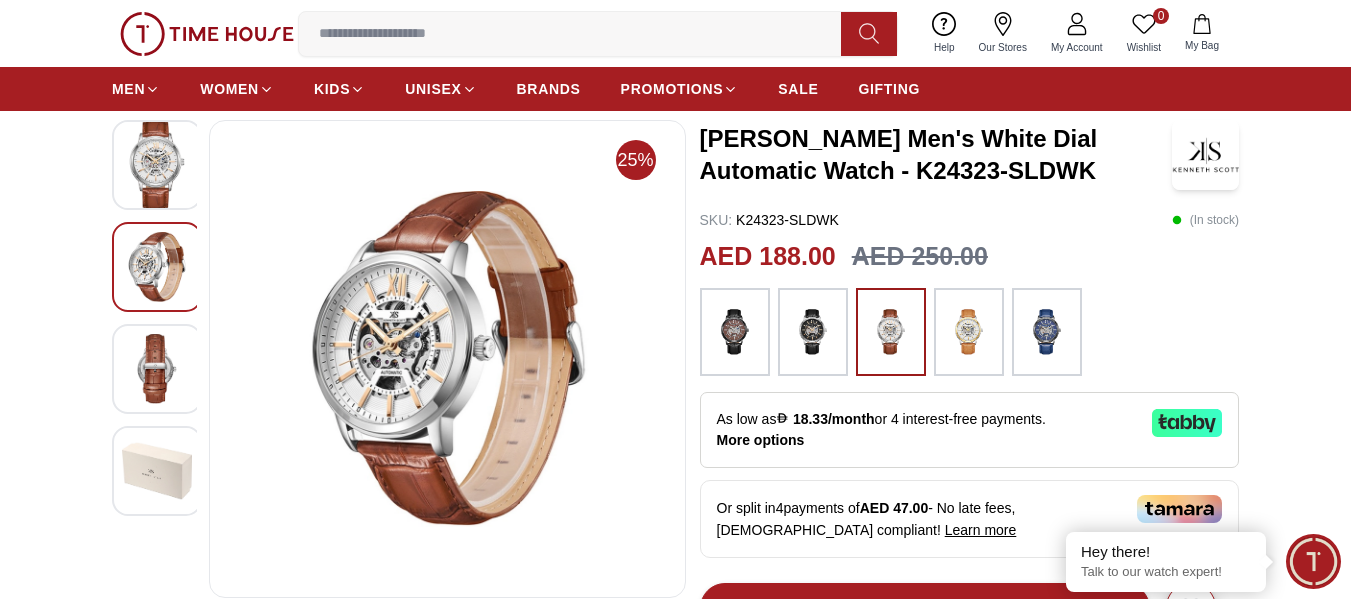 click at bounding box center [157, 267] 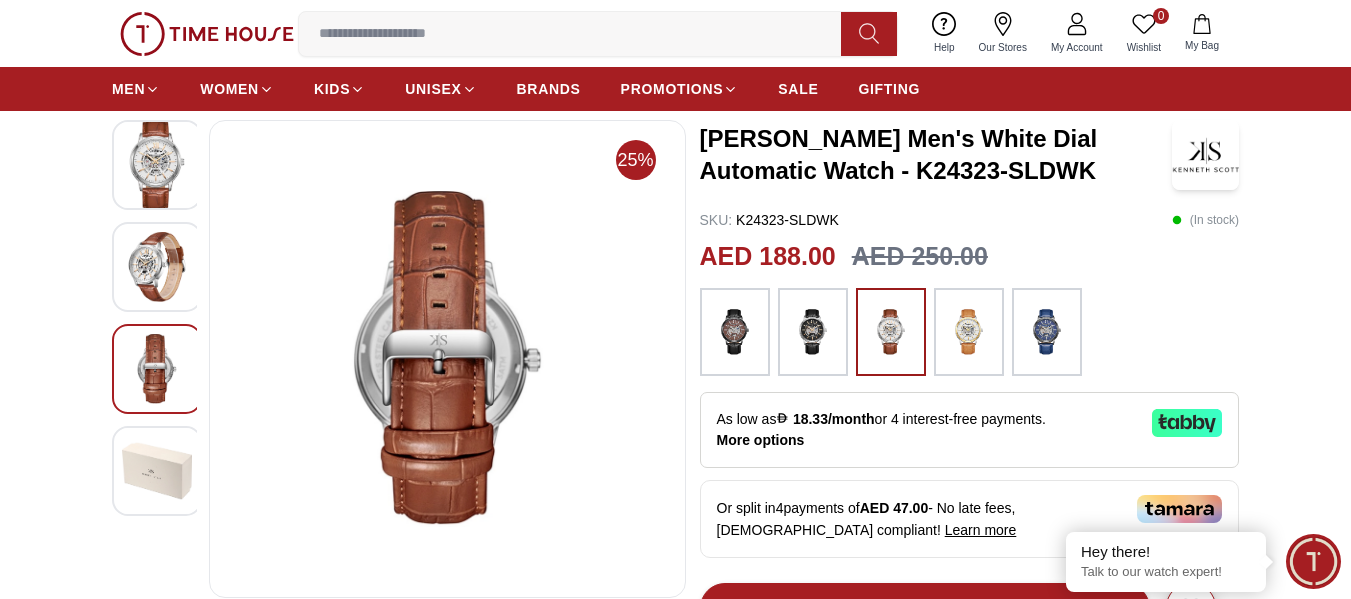click at bounding box center [157, 267] 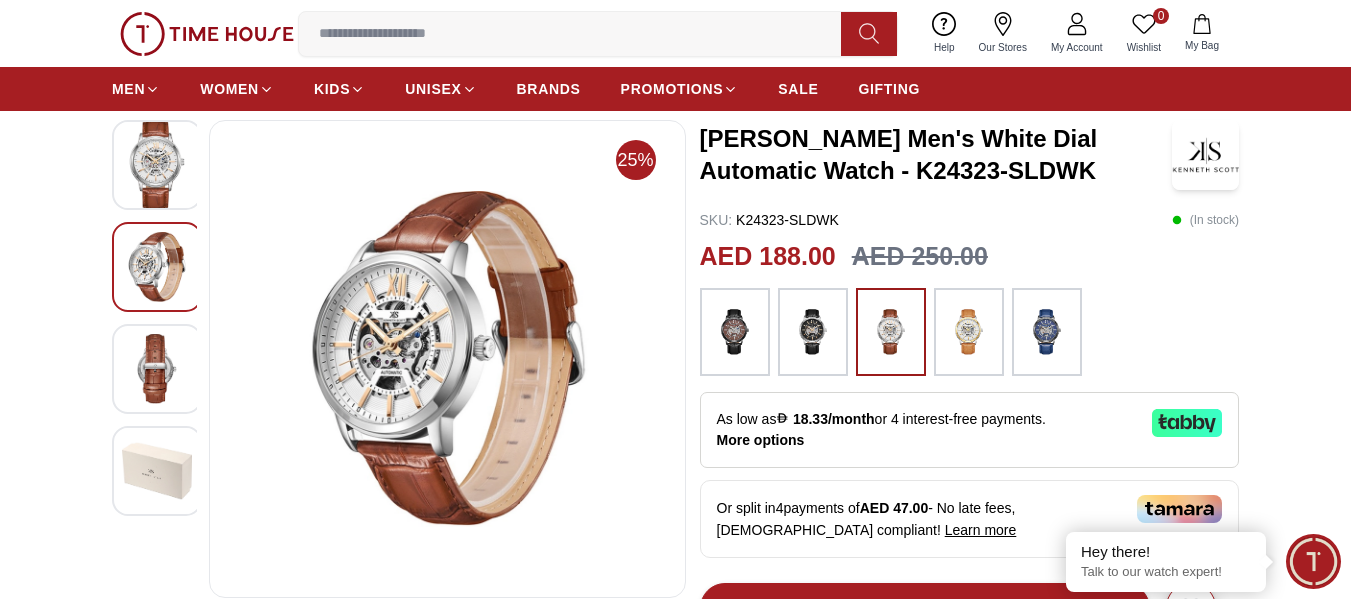 click at bounding box center [813, 332] 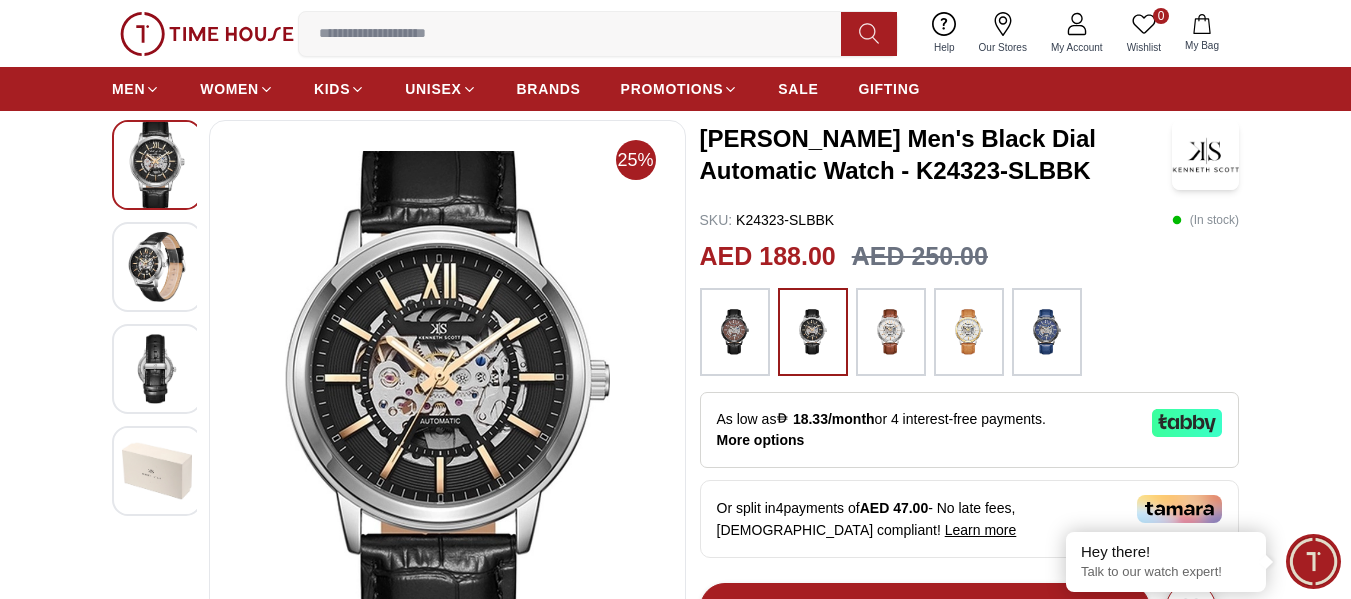 click at bounding box center (448, 407) 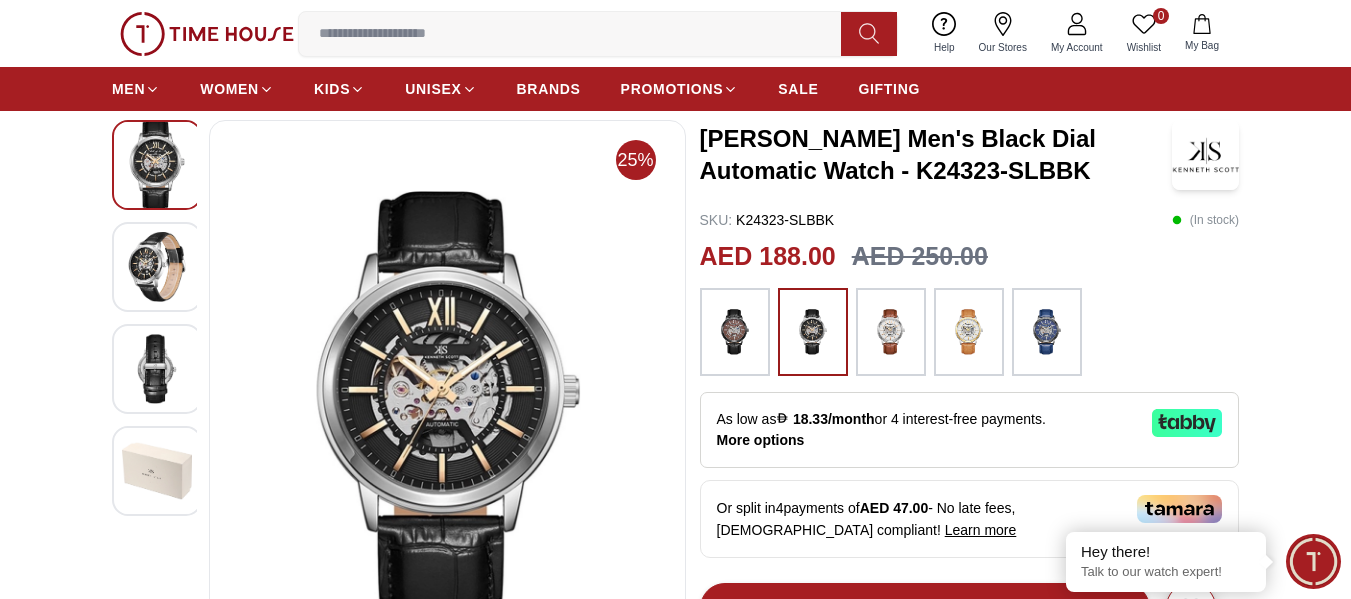 click at bounding box center (157, 267) 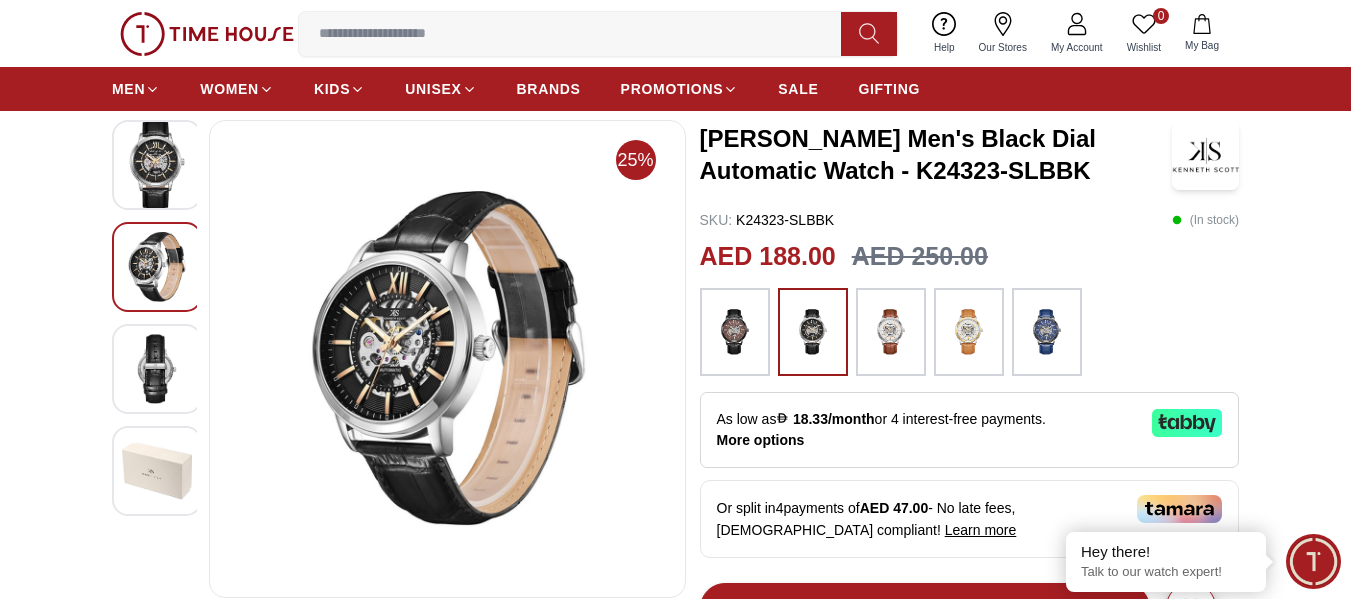 click at bounding box center (735, 332) 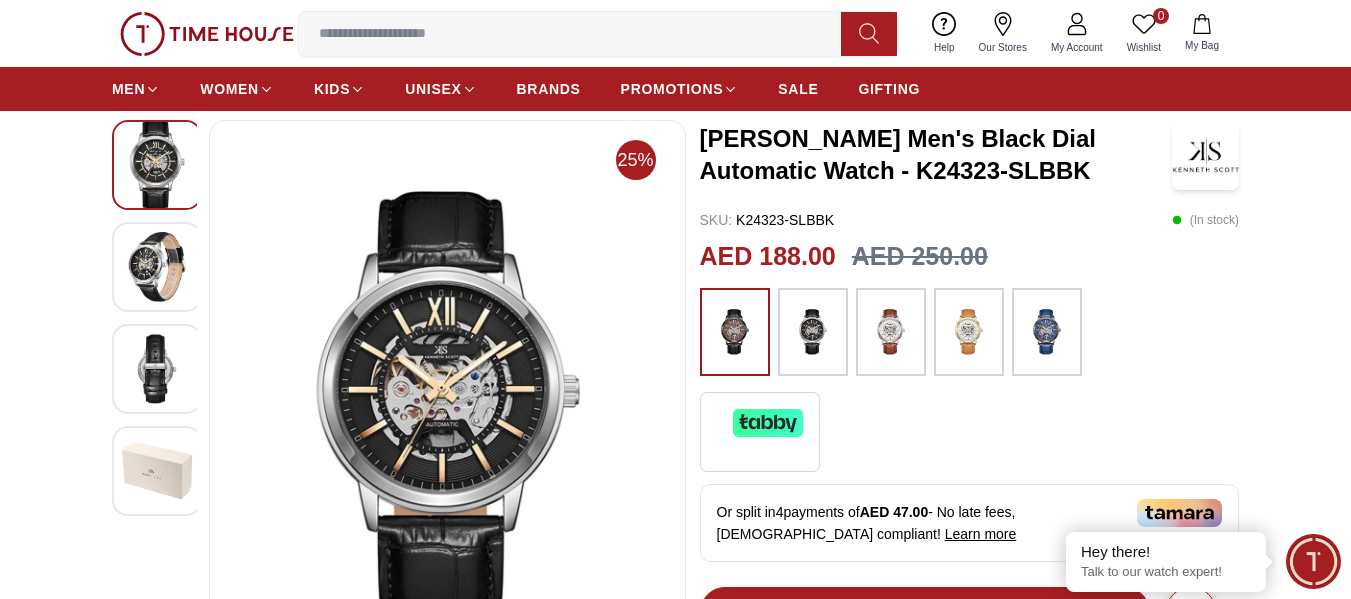 click at bounding box center (735, 332) 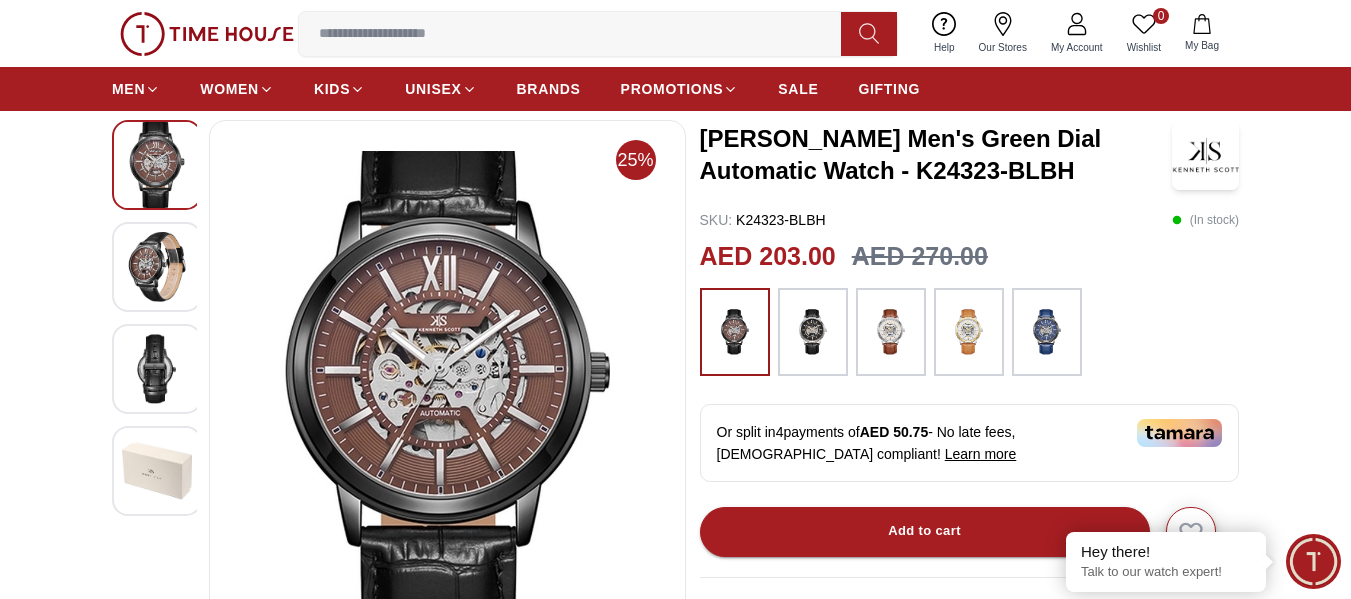 click at bounding box center [448, 407] 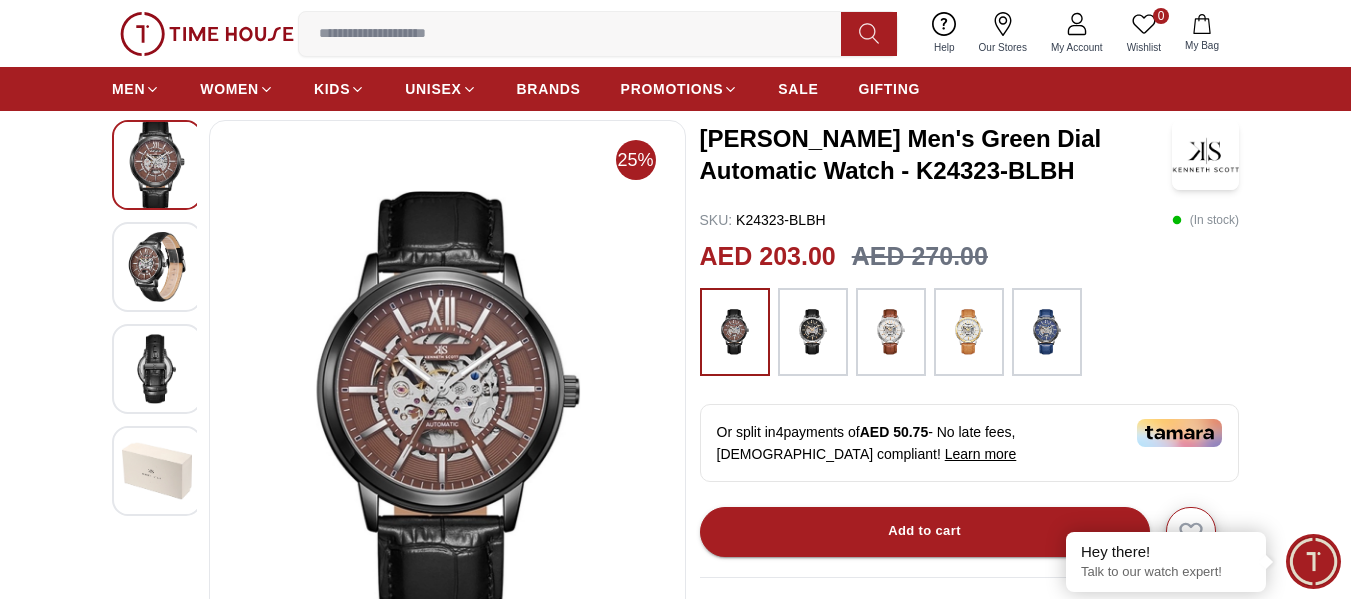 click at bounding box center (157, 267) 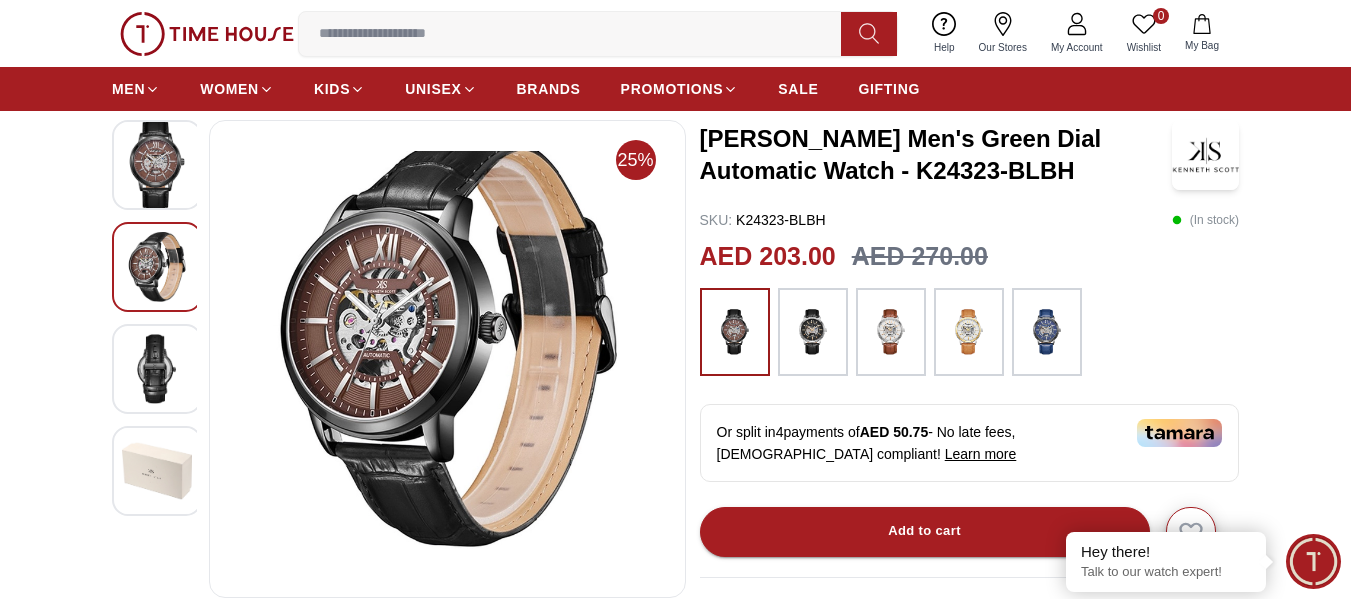 click at bounding box center [448, 359] 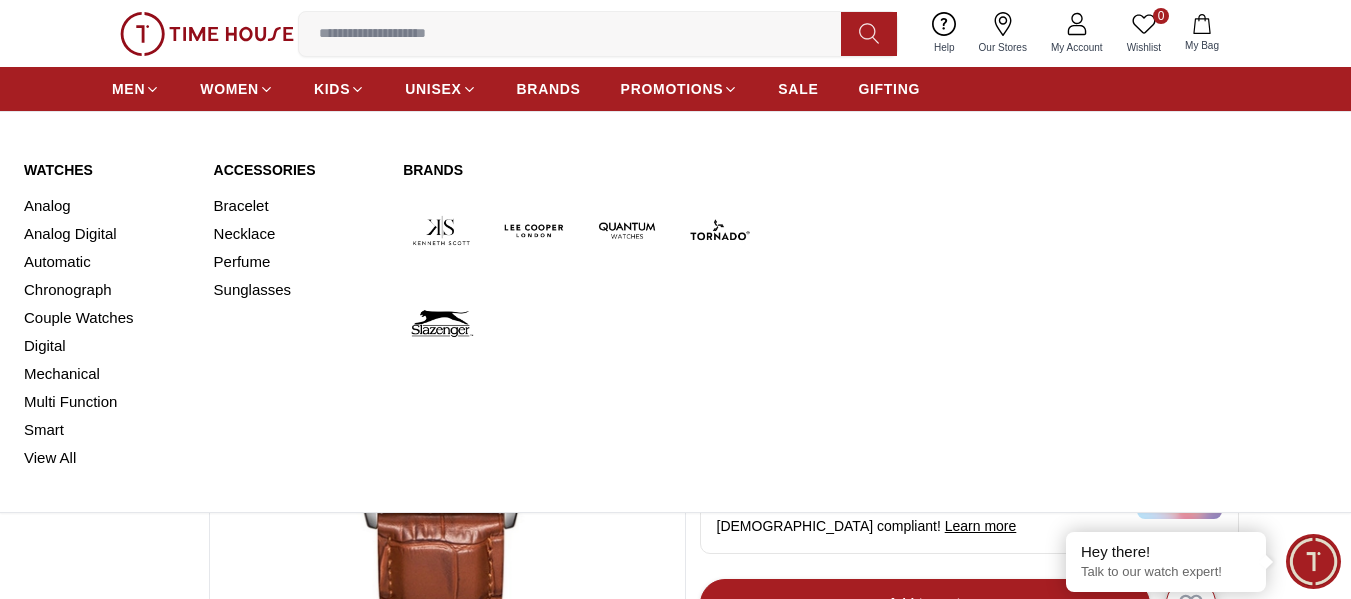 scroll, scrollTop: 100, scrollLeft: 0, axis: vertical 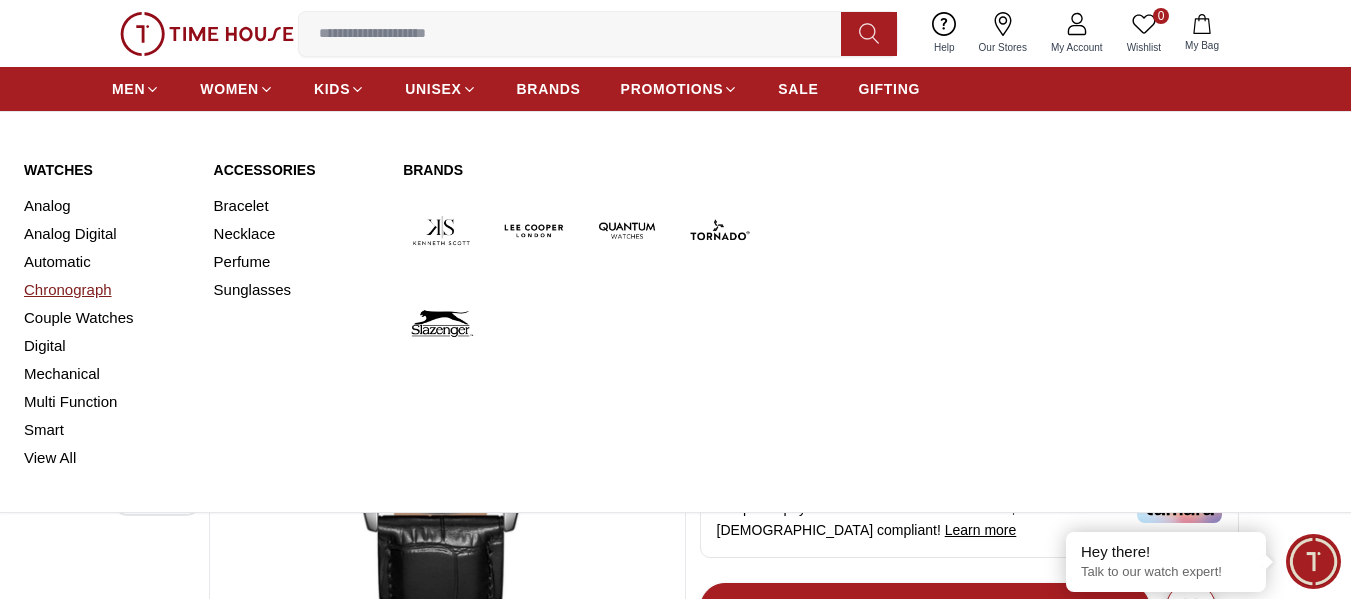 click on "Chronograph" at bounding box center (107, 290) 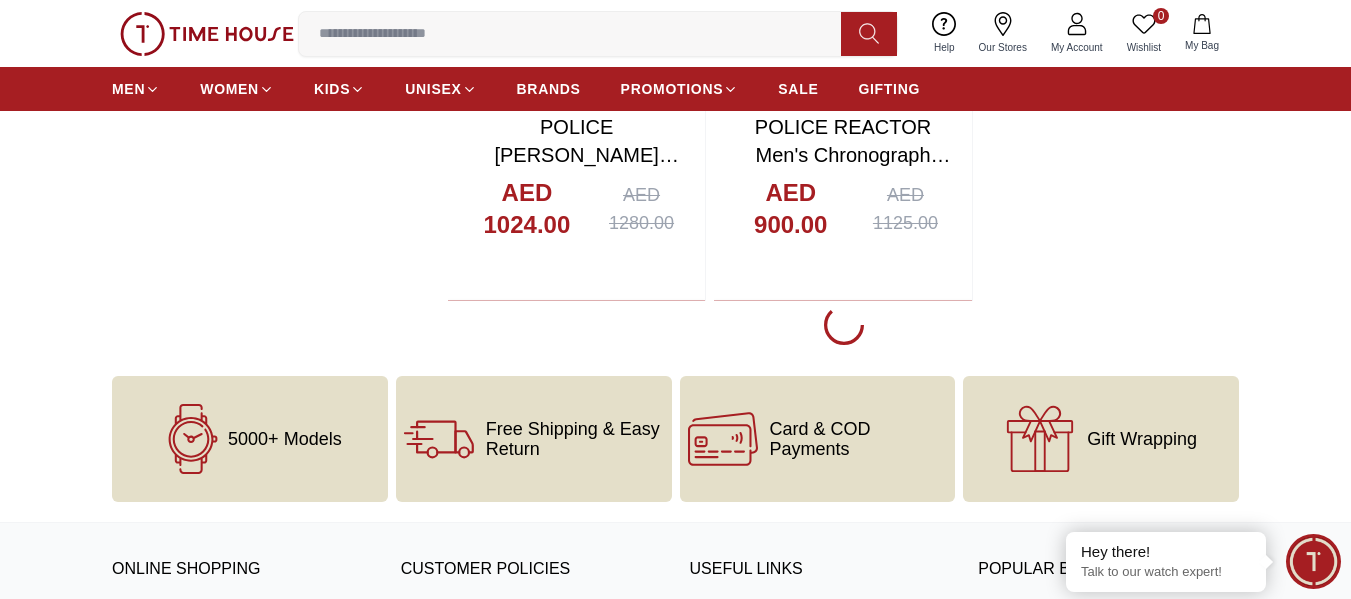 scroll, scrollTop: 3900, scrollLeft: 0, axis: vertical 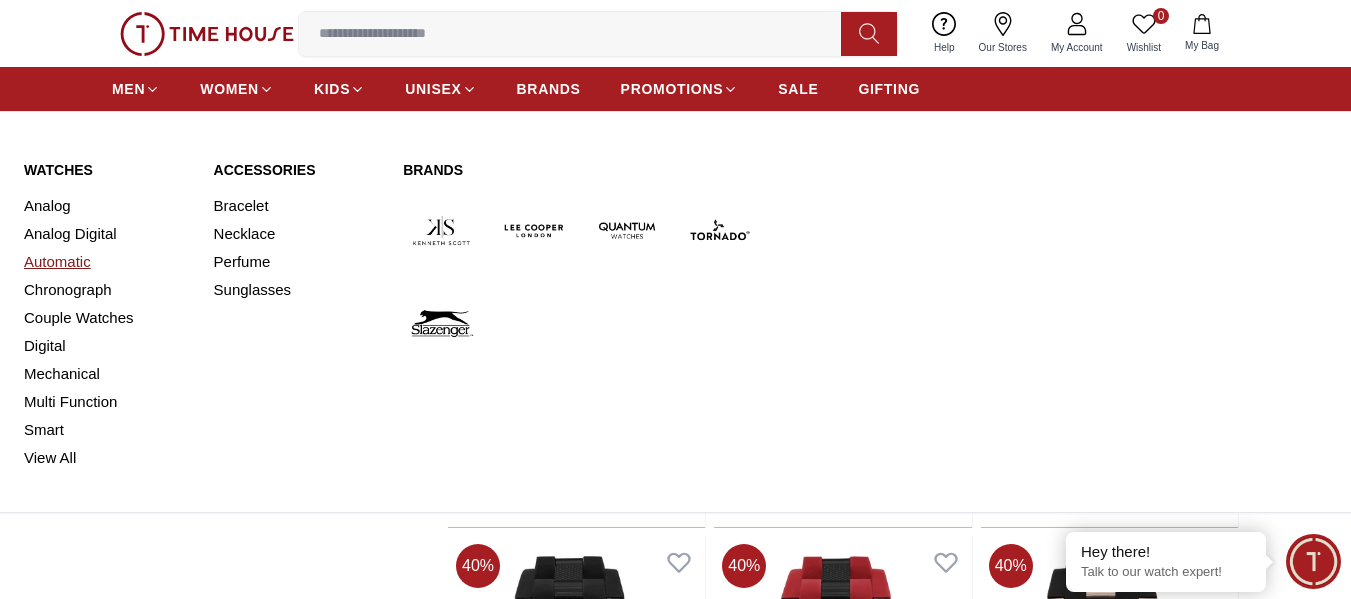 click on "Automatic" at bounding box center [107, 262] 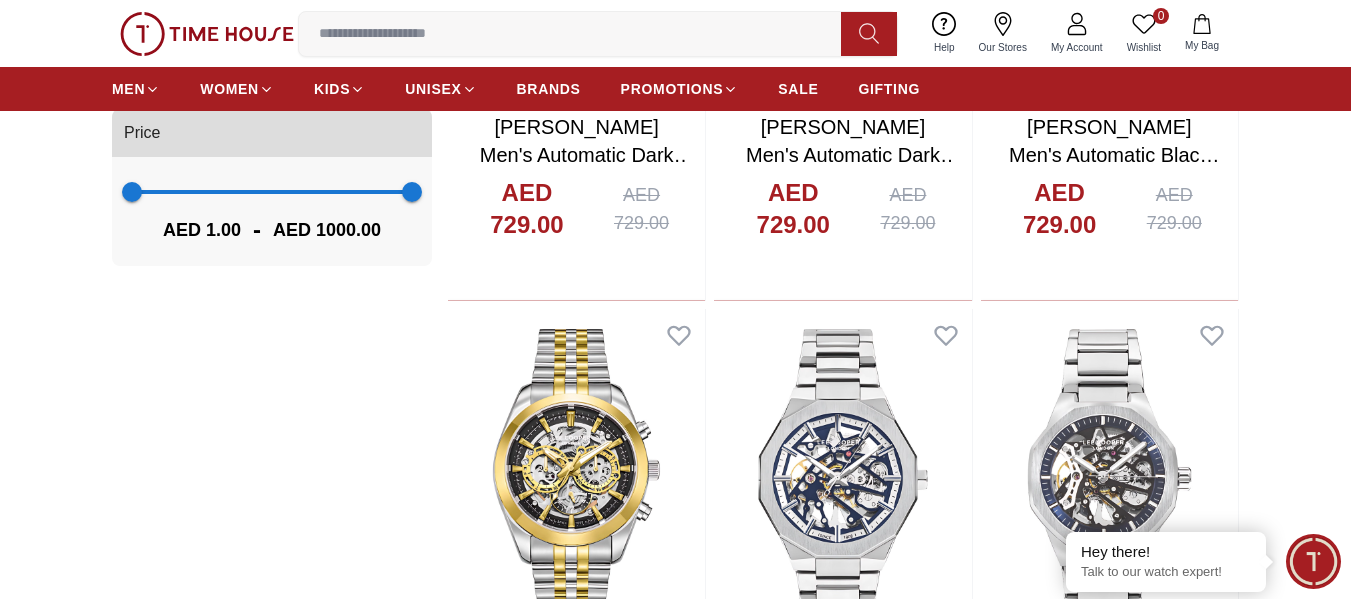 scroll, scrollTop: 1400, scrollLeft: 0, axis: vertical 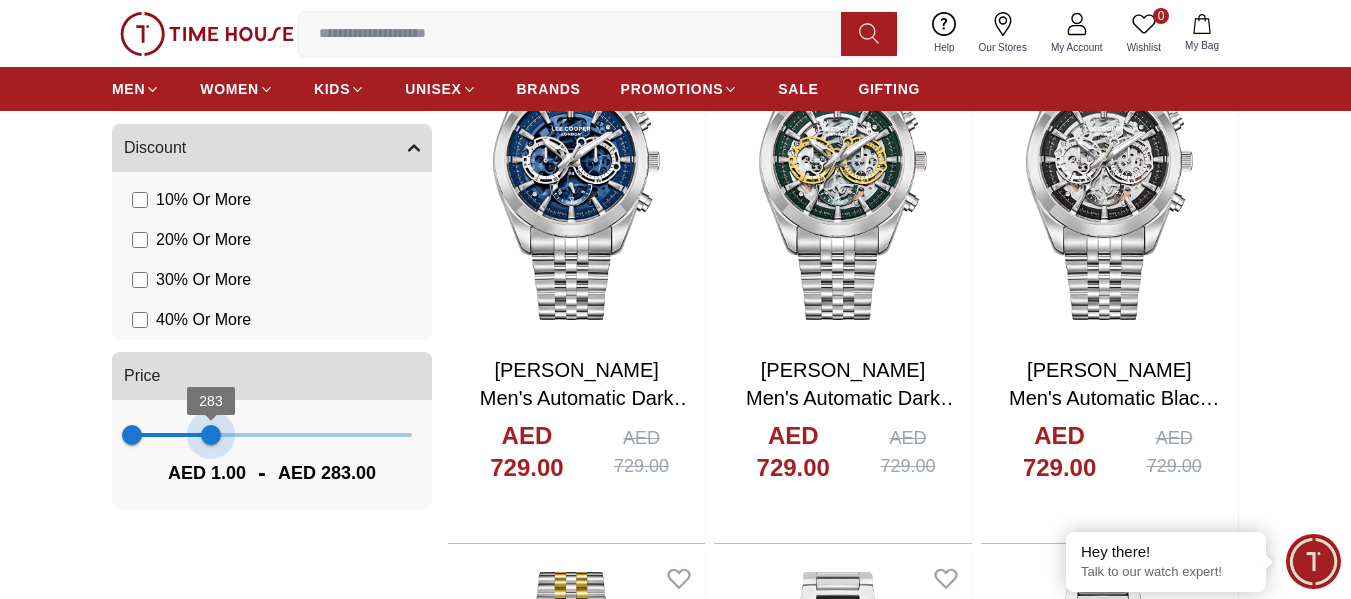 type on "***" 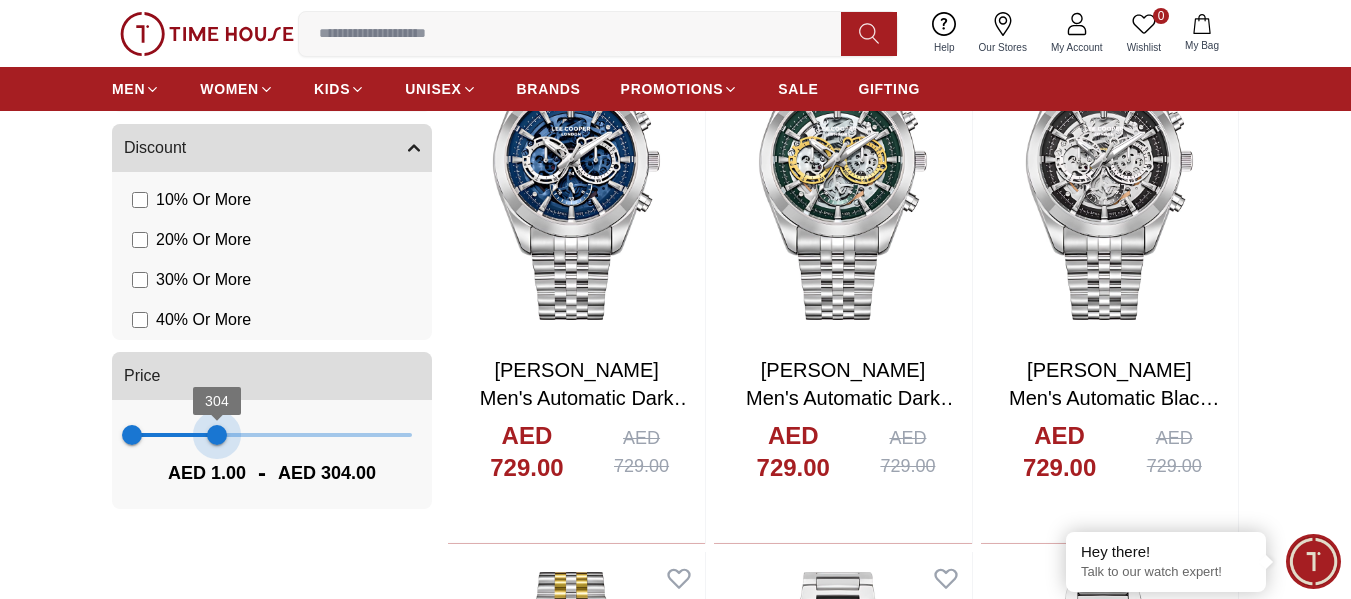 drag, startPoint x: 406, startPoint y: 435, endPoint x: 217, endPoint y: 477, distance: 193.61043 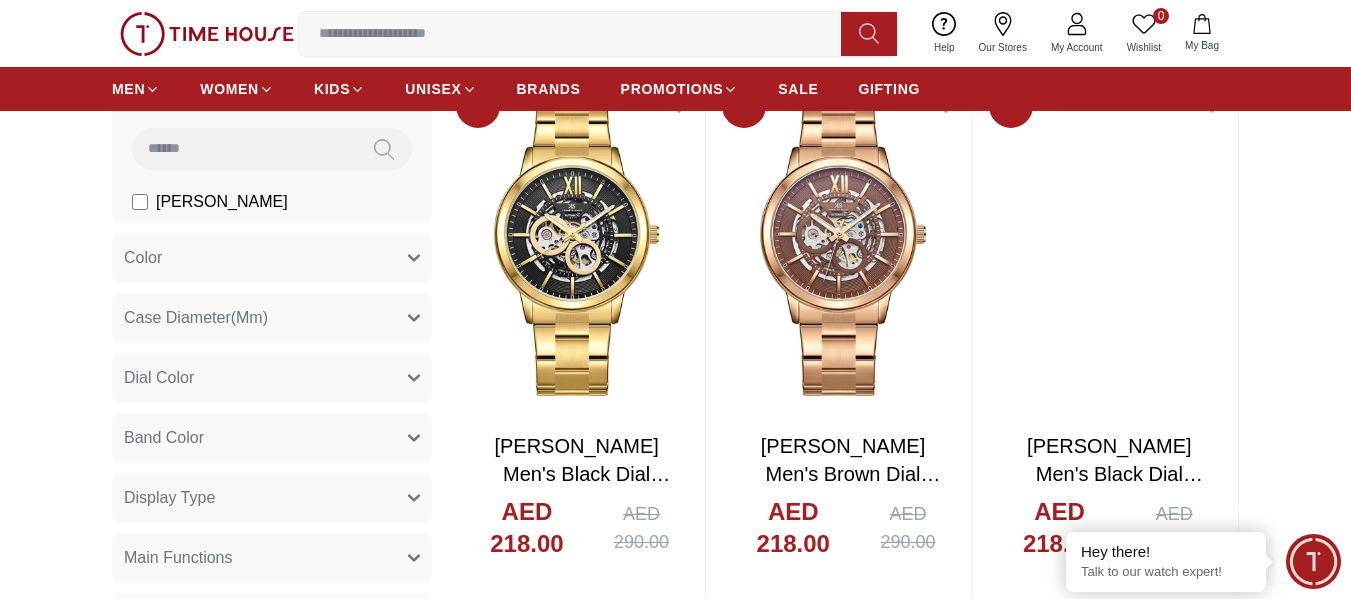 scroll, scrollTop: 210, scrollLeft: 0, axis: vertical 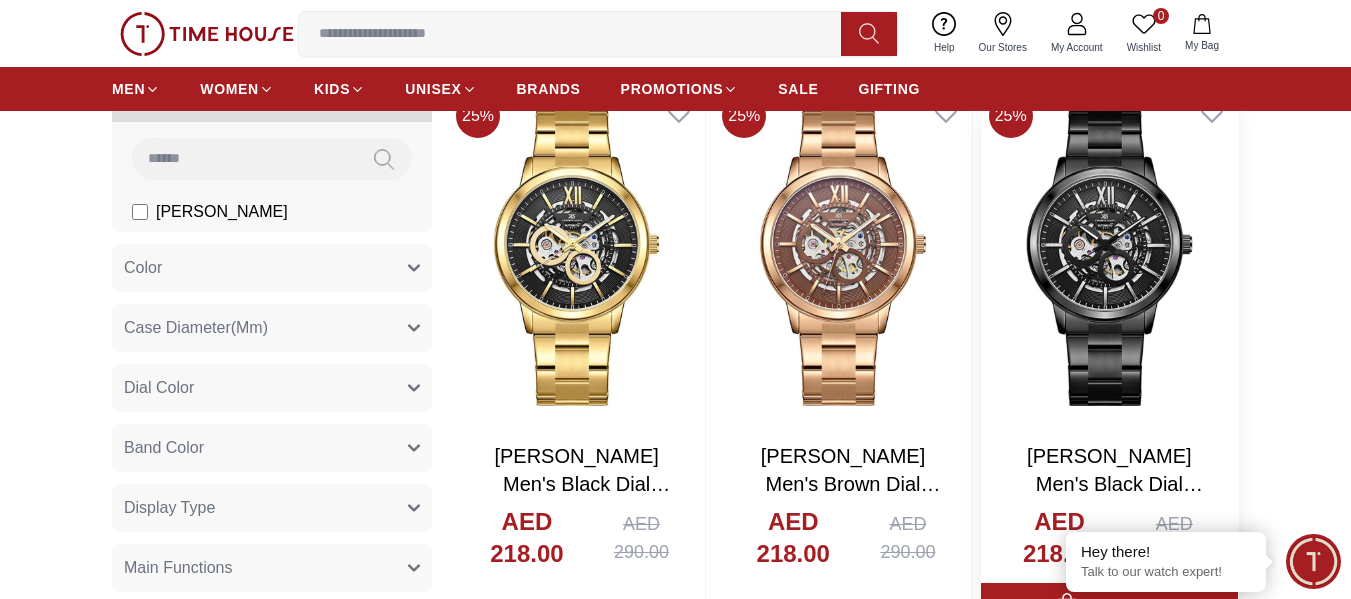 click at bounding box center (1109, 256) 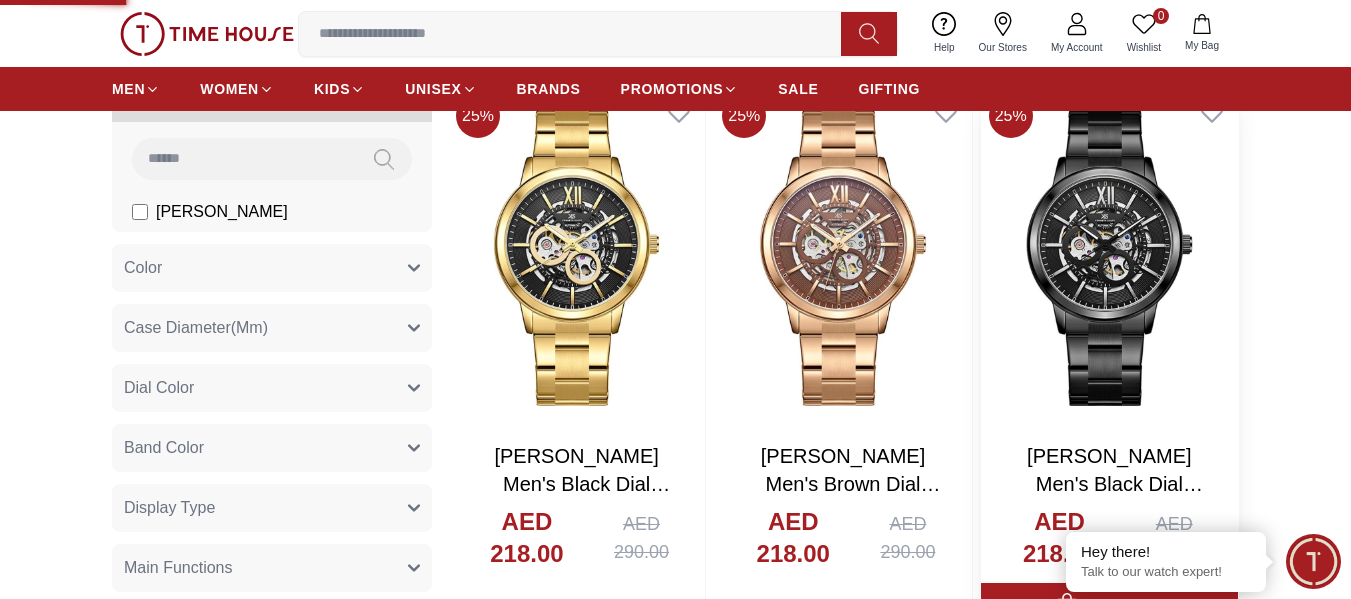 scroll, scrollTop: 0, scrollLeft: 0, axis: both 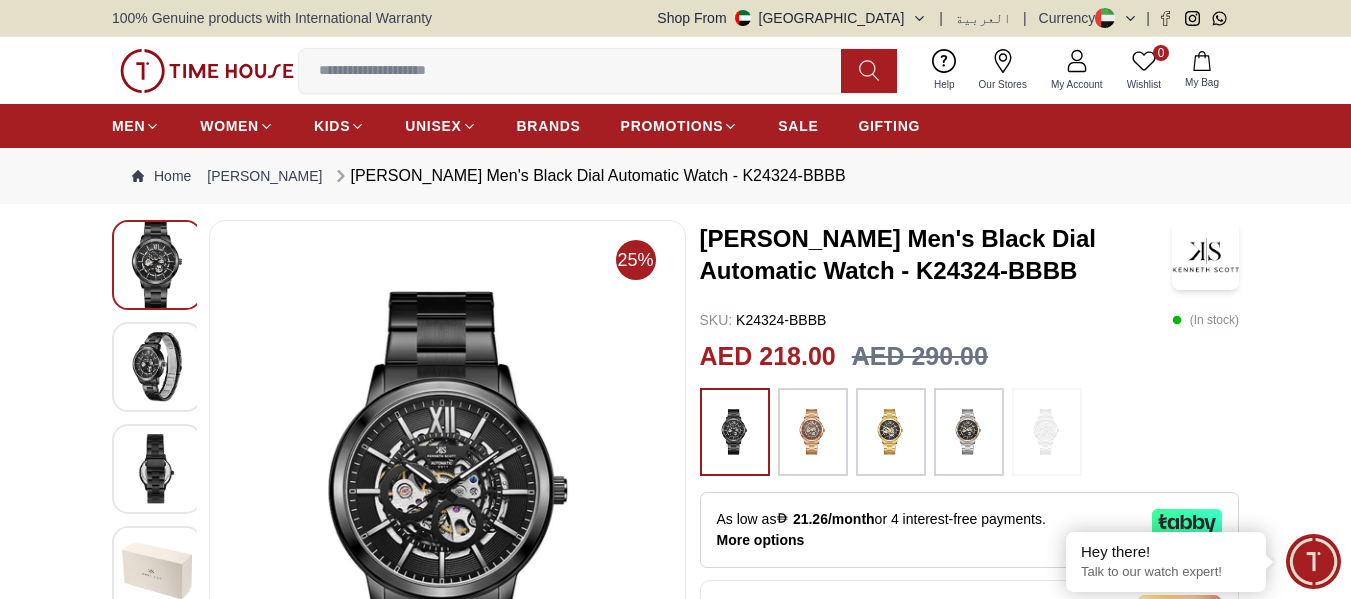 click at bounding box center (157, 367) 